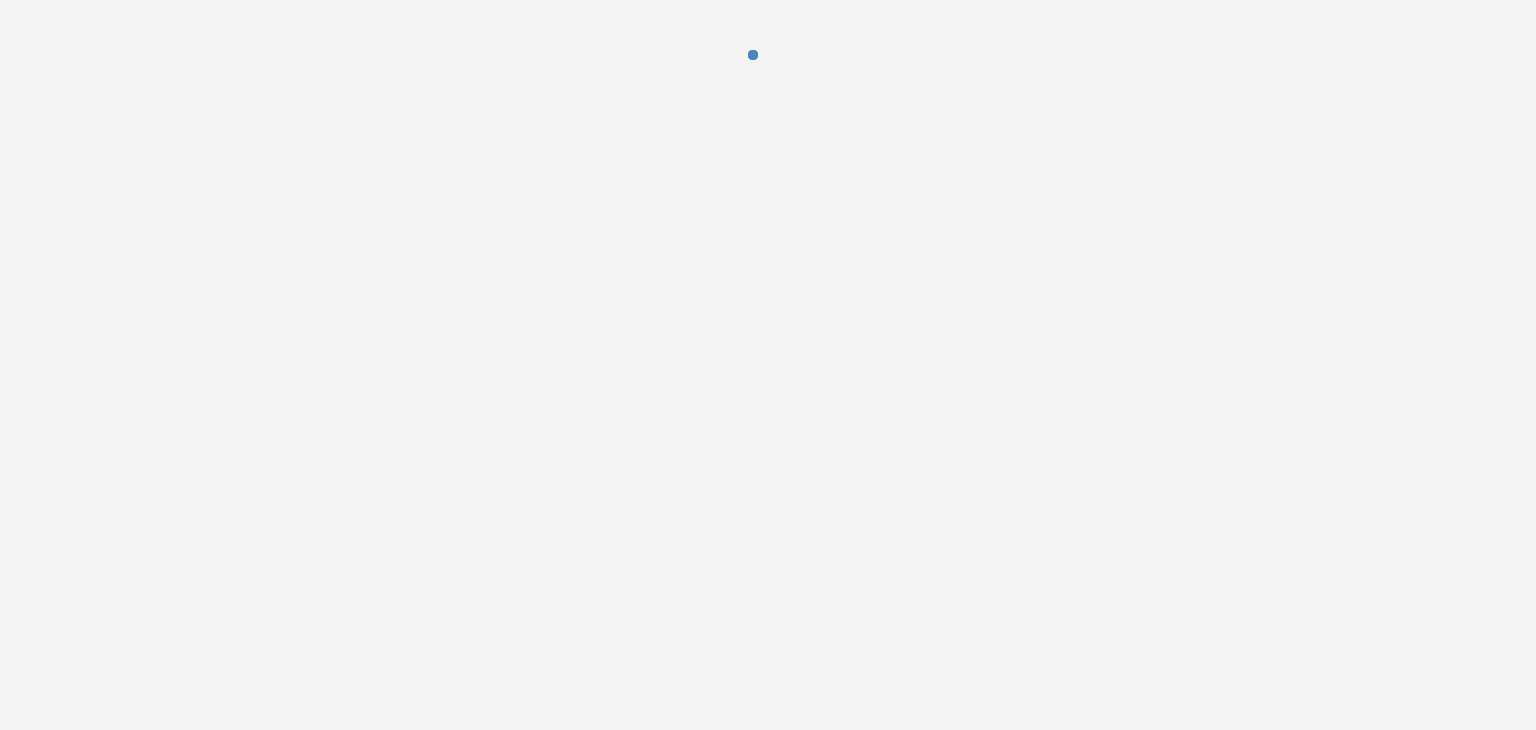 scroll, scrollTop: 0, scrollLeft: 0, axis: both 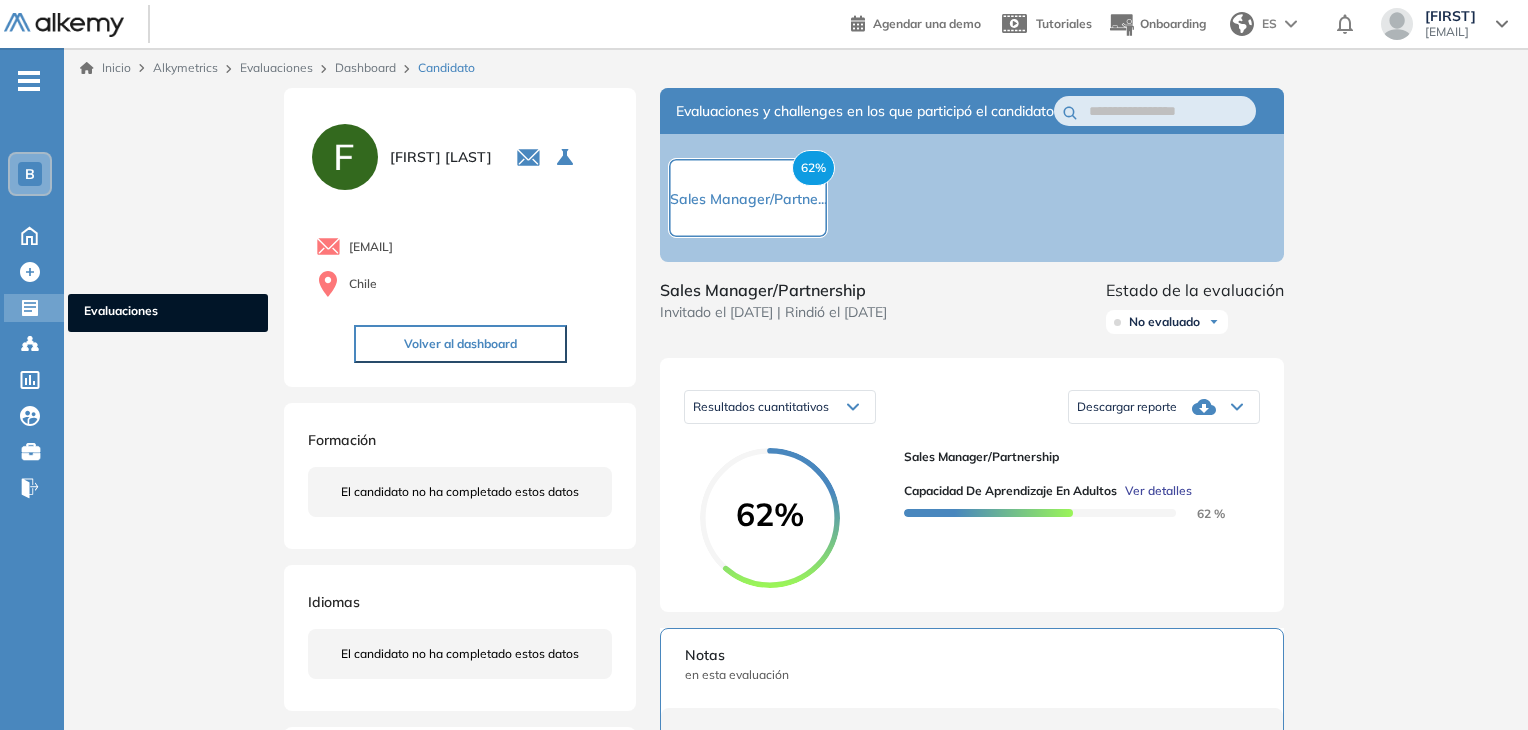click on "Evaluaciones" at bounding box center [168, 313] 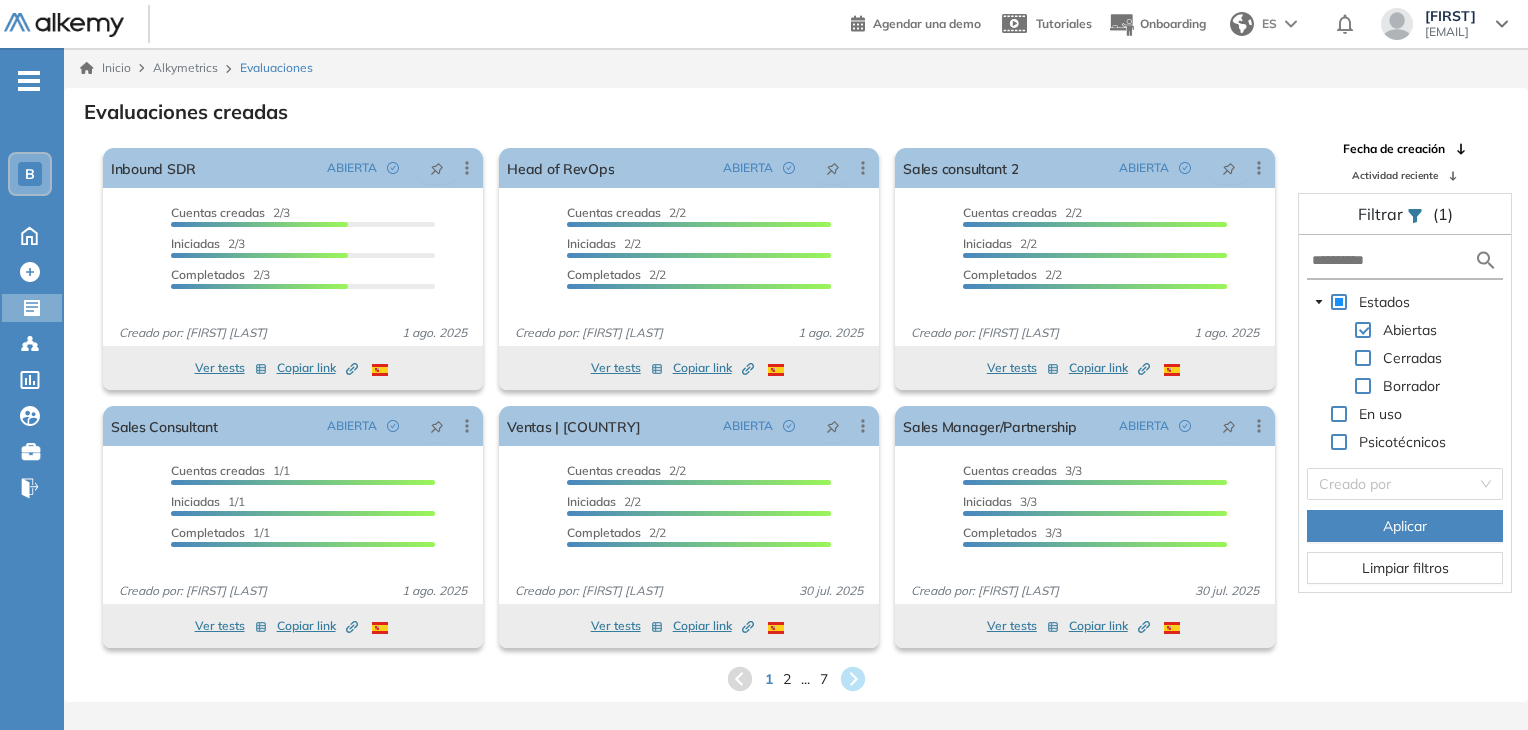 click on "1 2 ... 7" at bounding box center (796, 679) 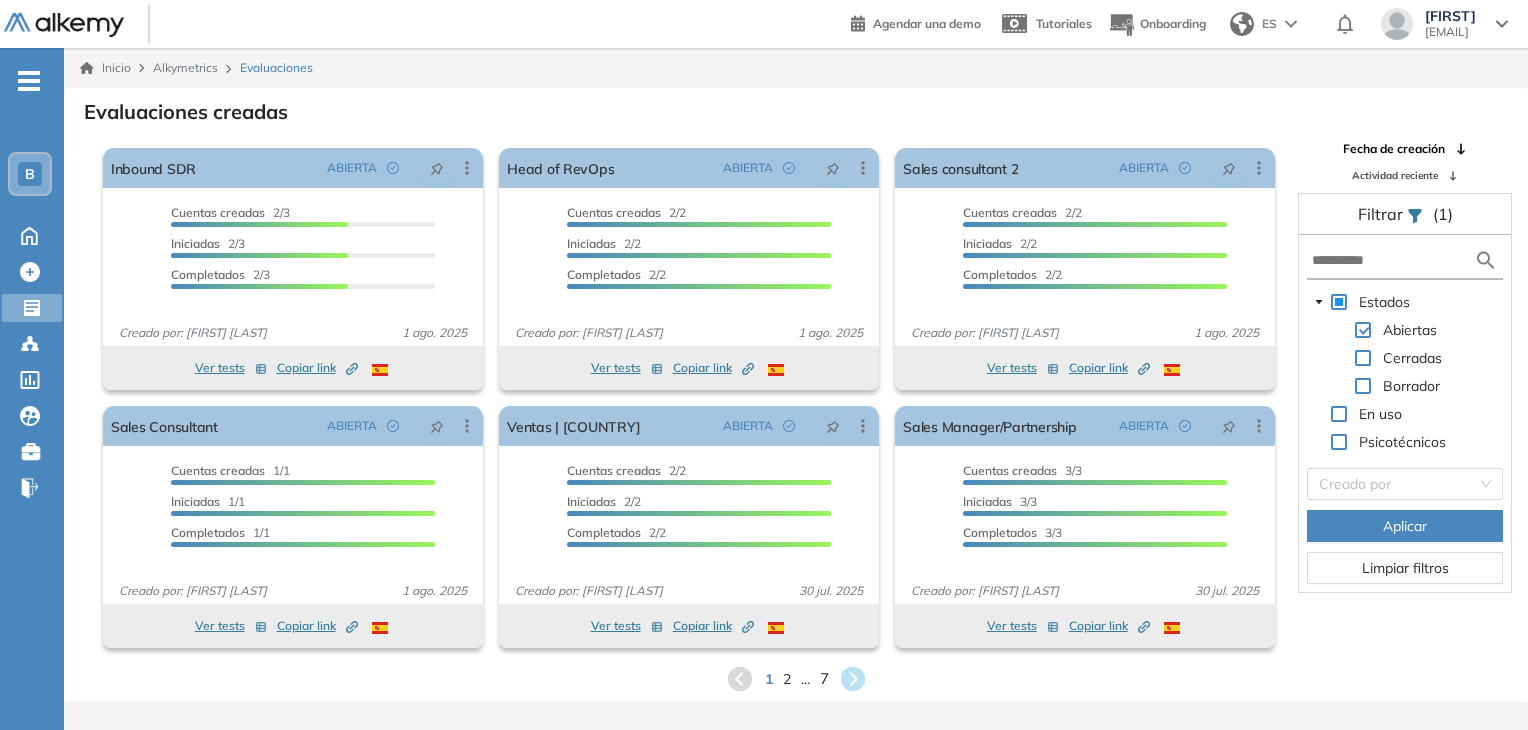 click on "7" at bounding box center (823, 678) 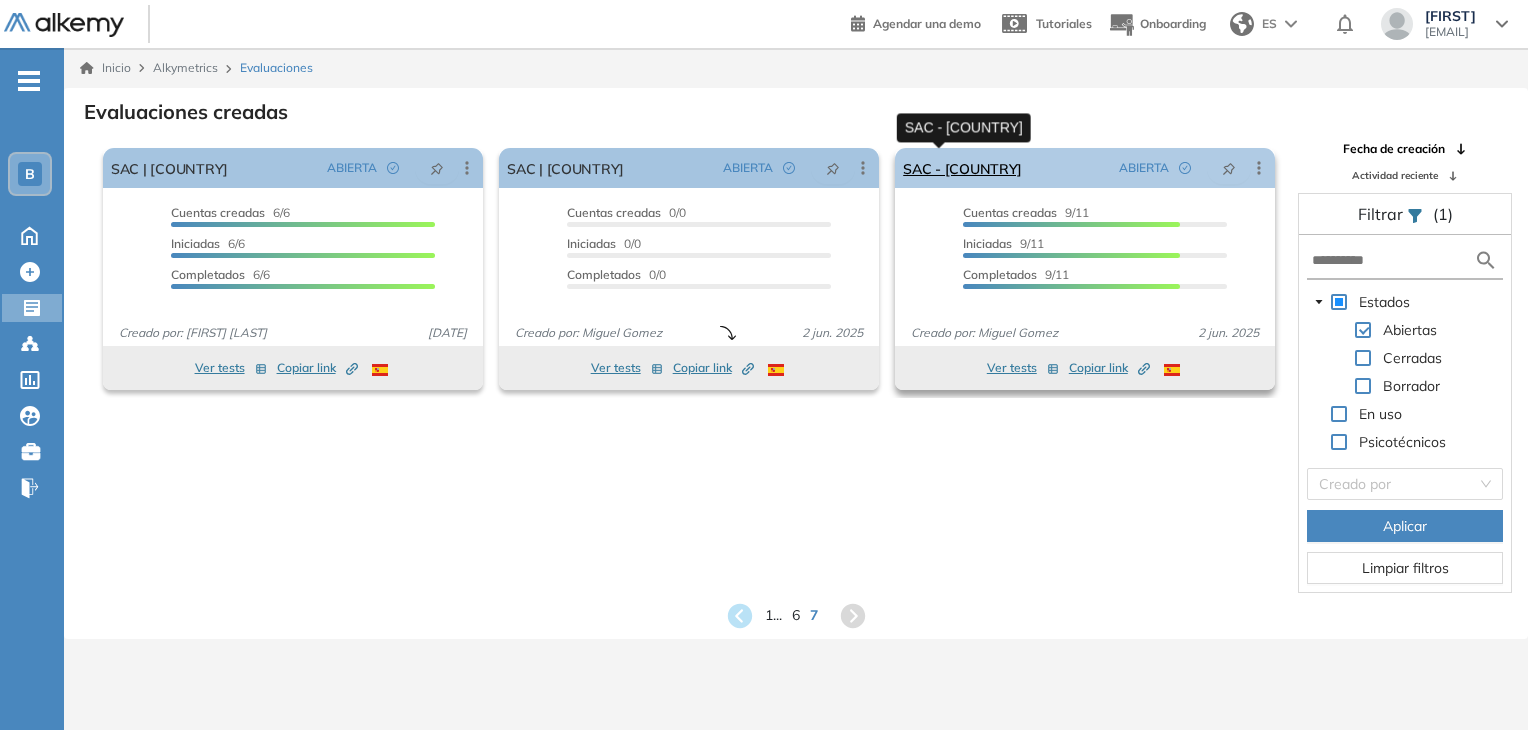 click on "SAC - [COUNTRY]" at bounding box center [962, 168] 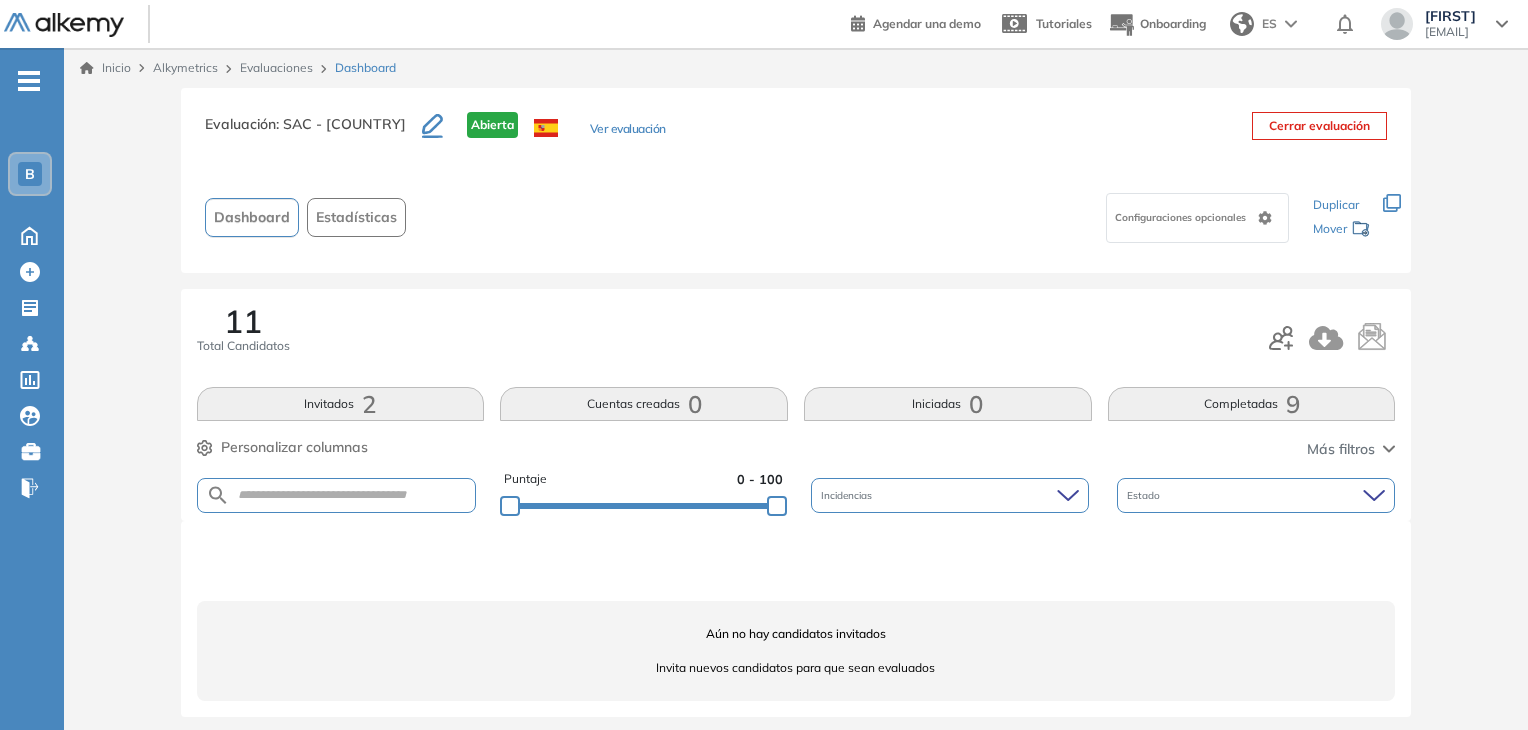 scroll, scrollTop: 10, scrollLeft: 0, axis: vertical 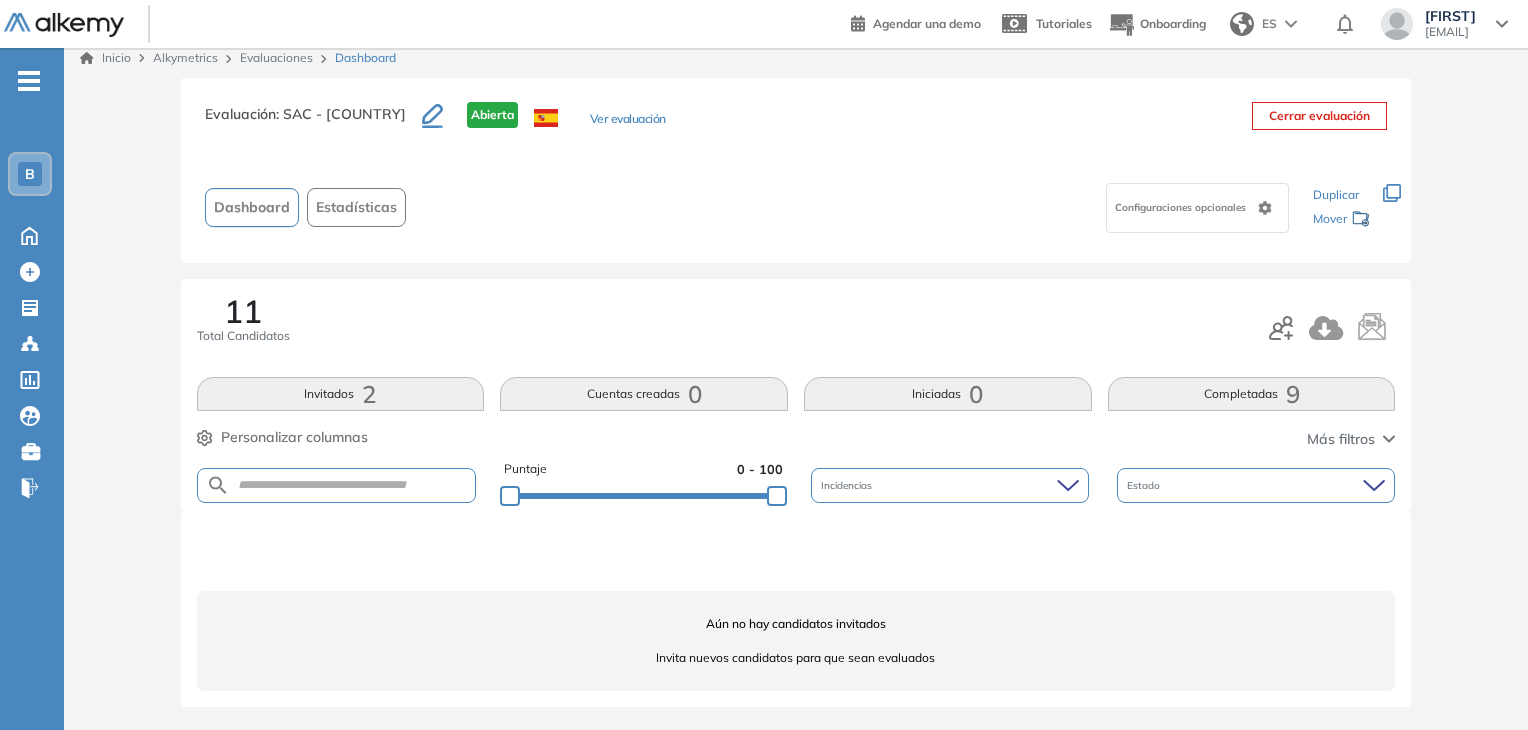 click on "Completadas 9" at bounding box center (1252, 394) 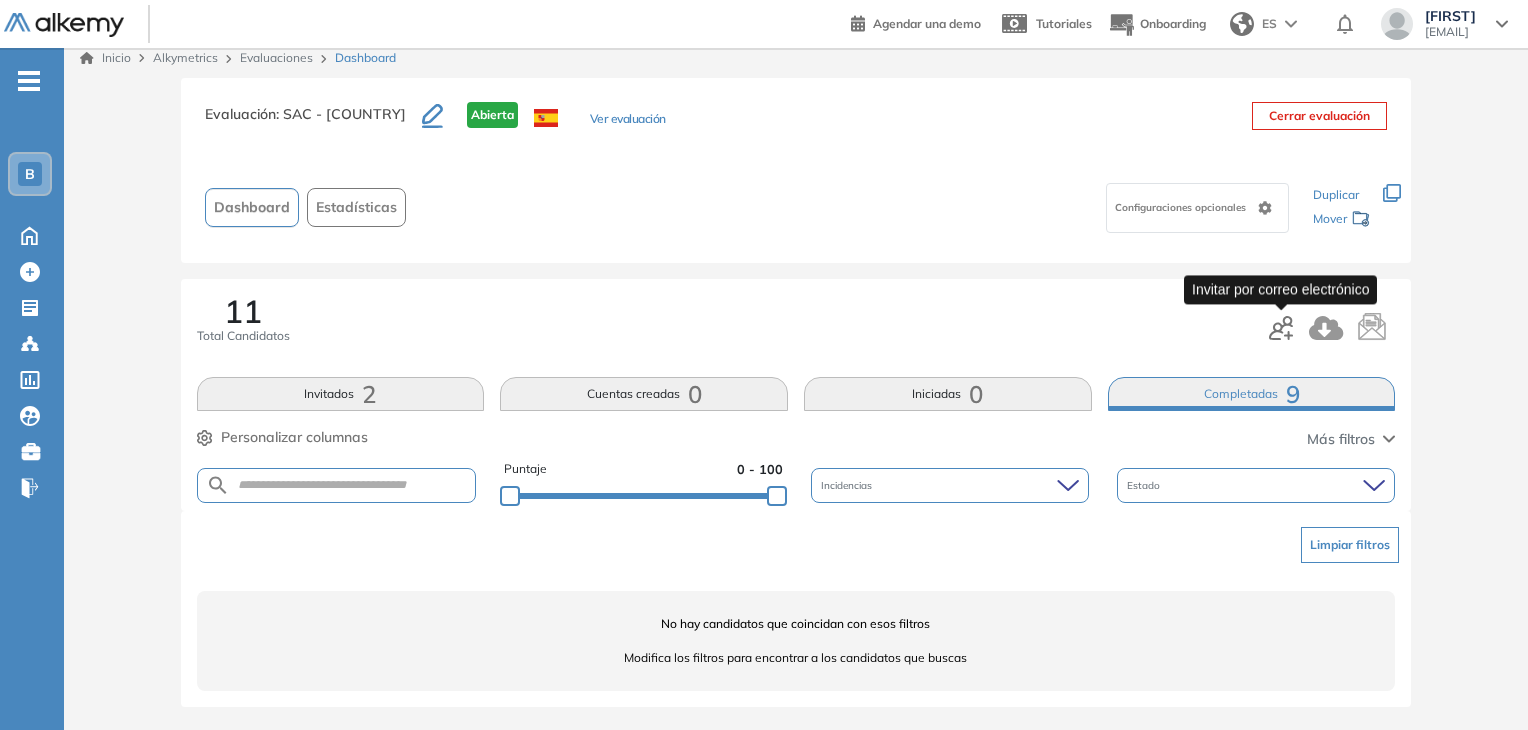 click 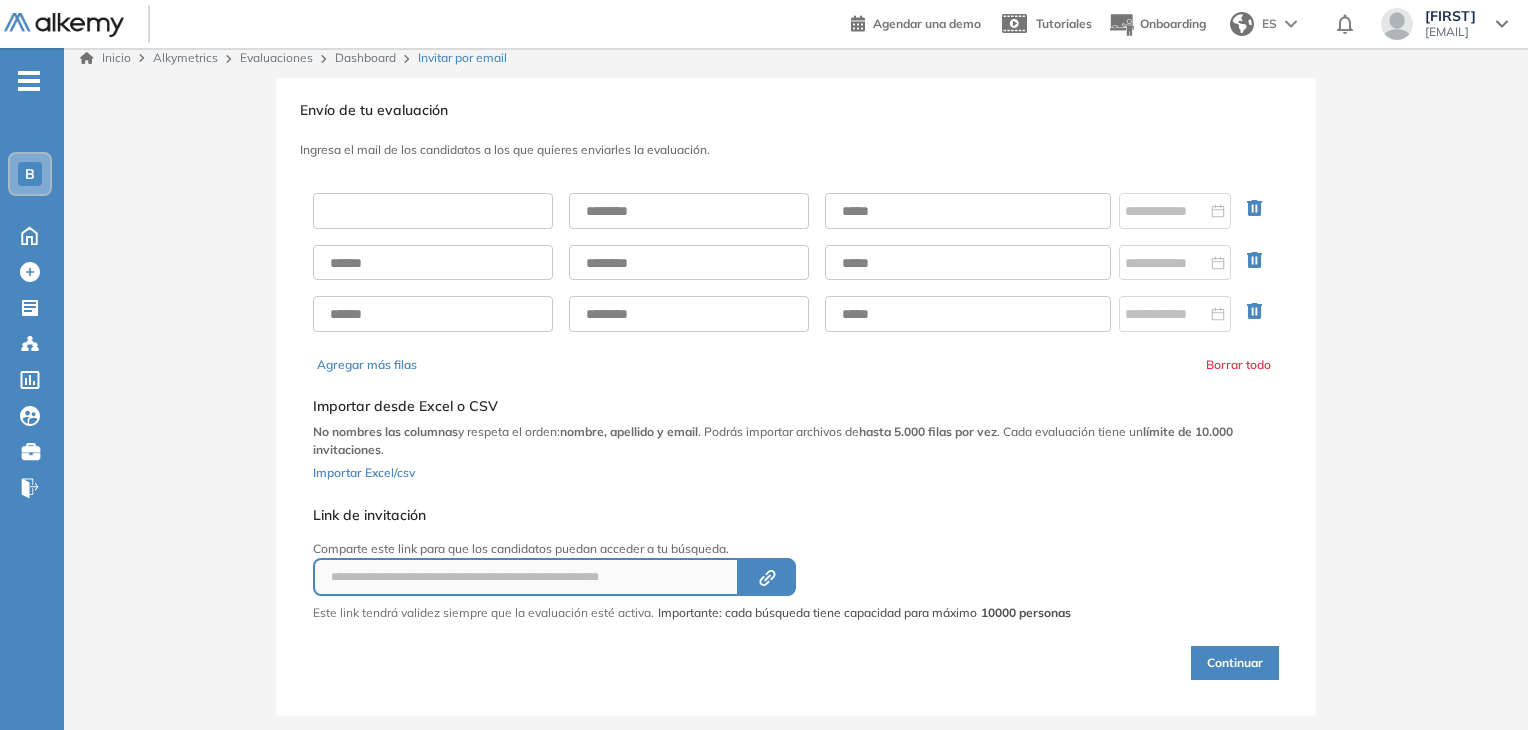 click at bounding box center [433, 211] 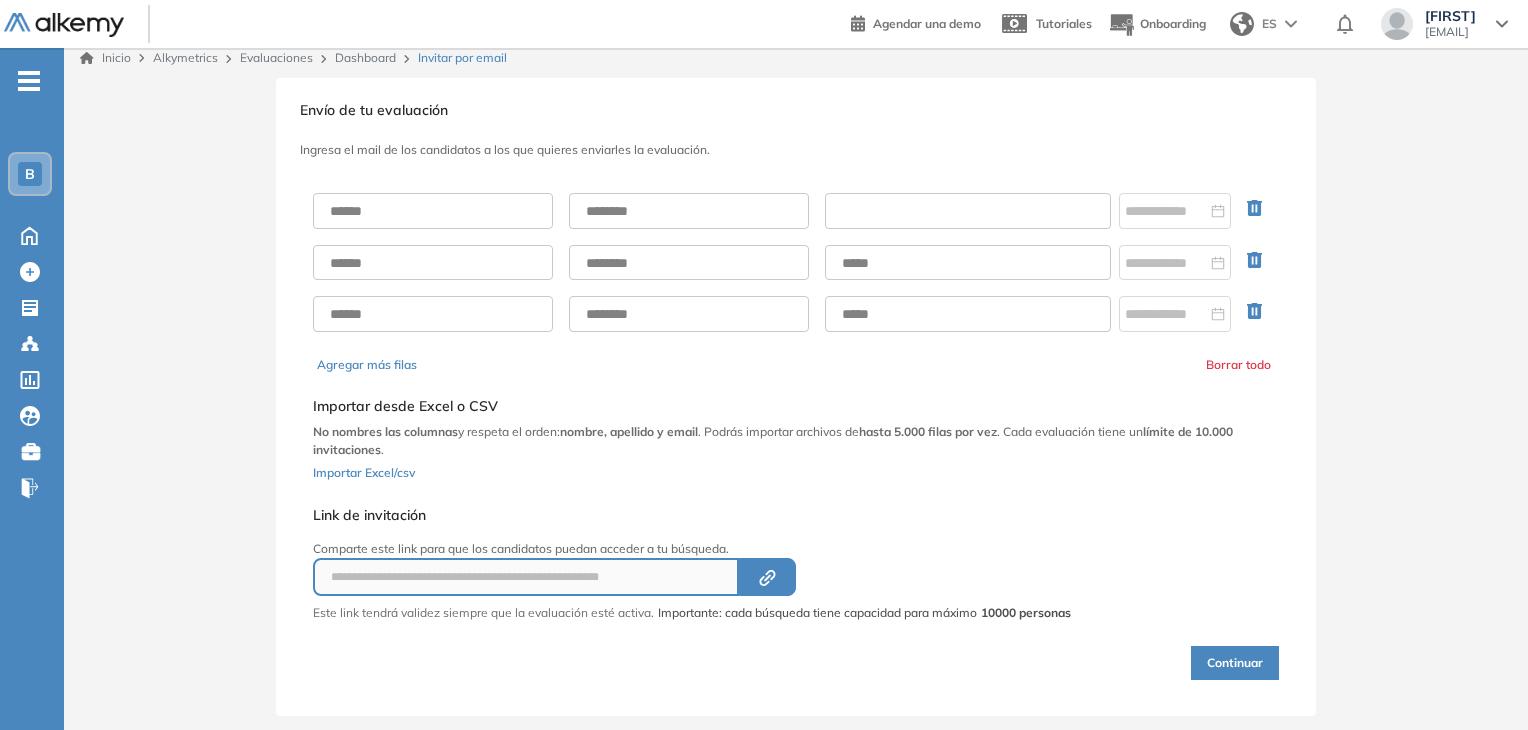 click at bounding box center [968, 211] 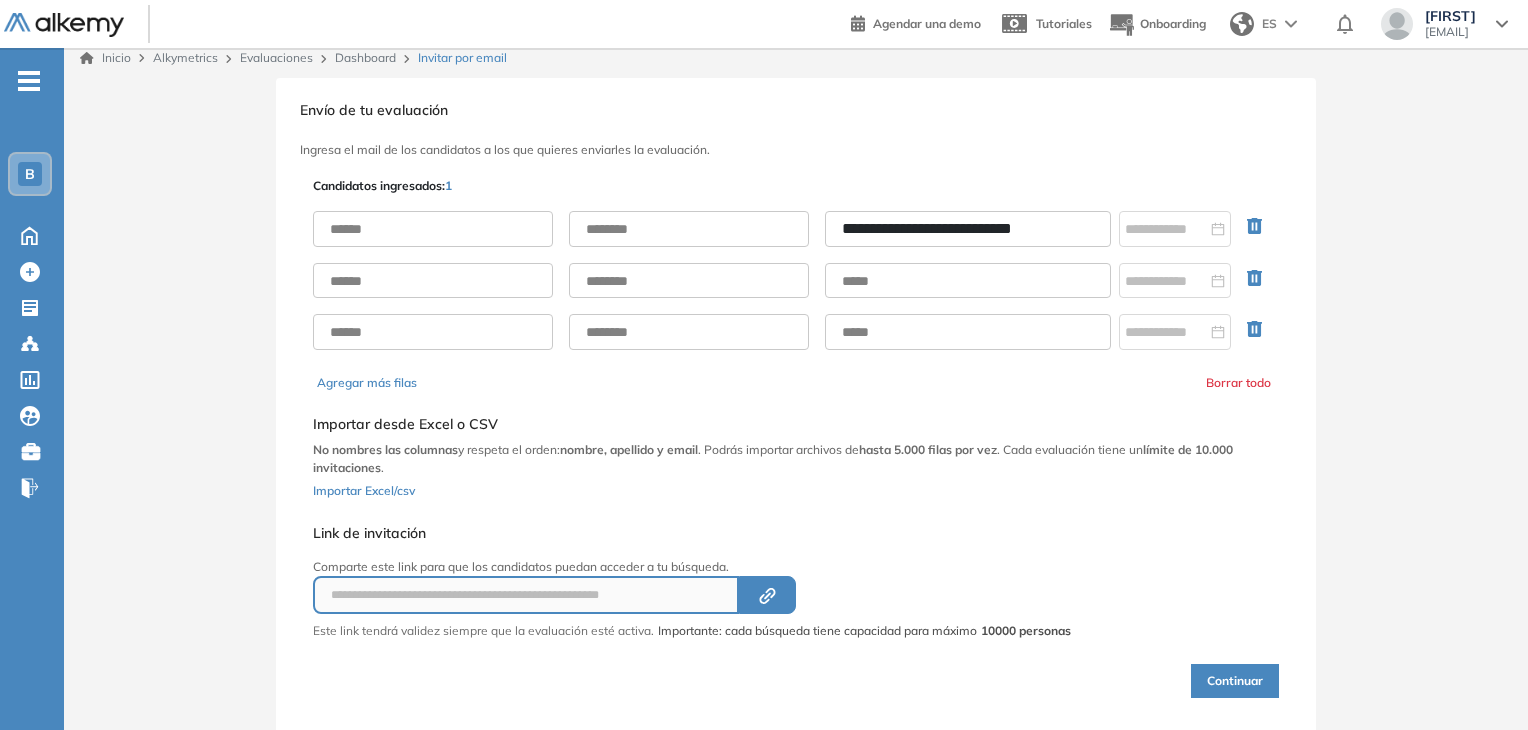 type on "**********" 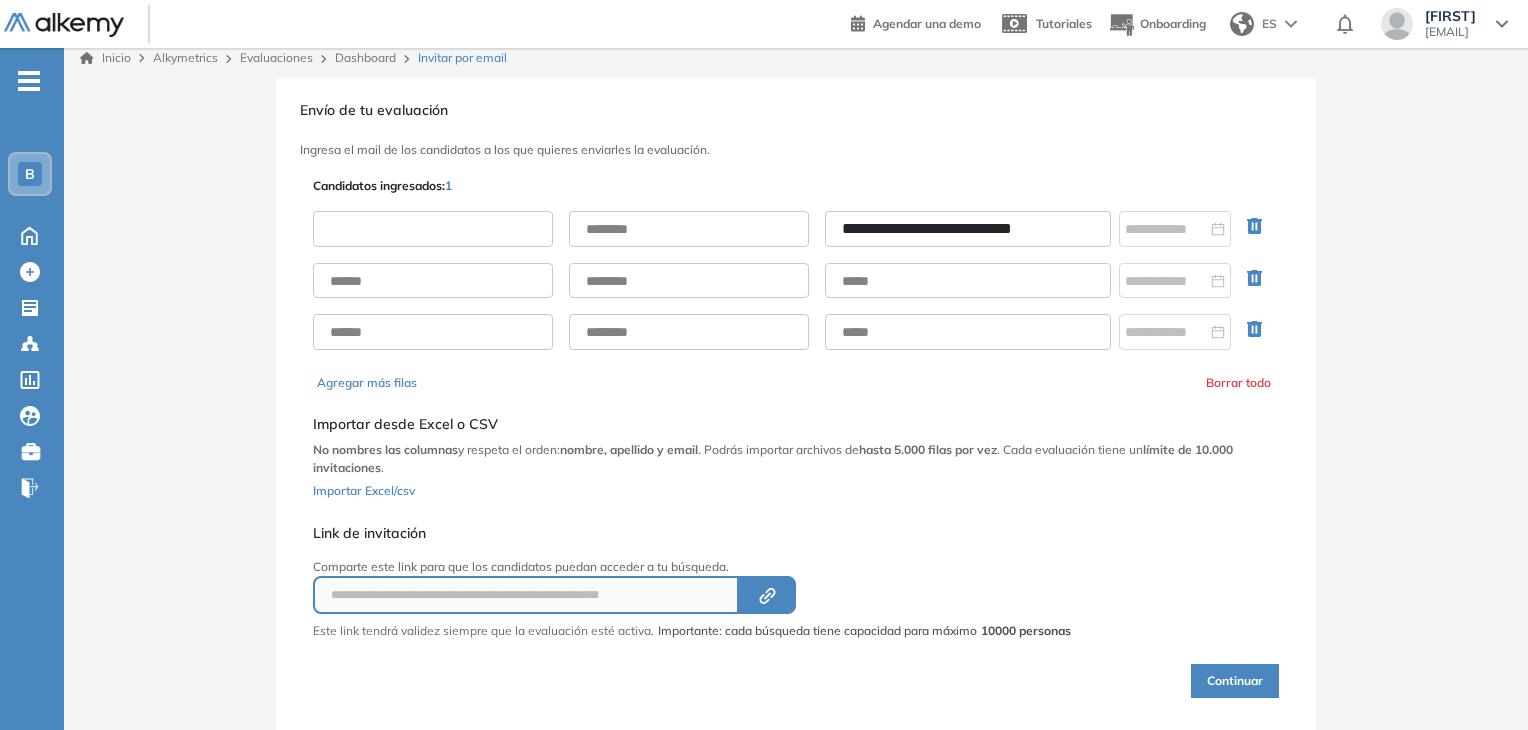 click at bounding box center (433, 229) 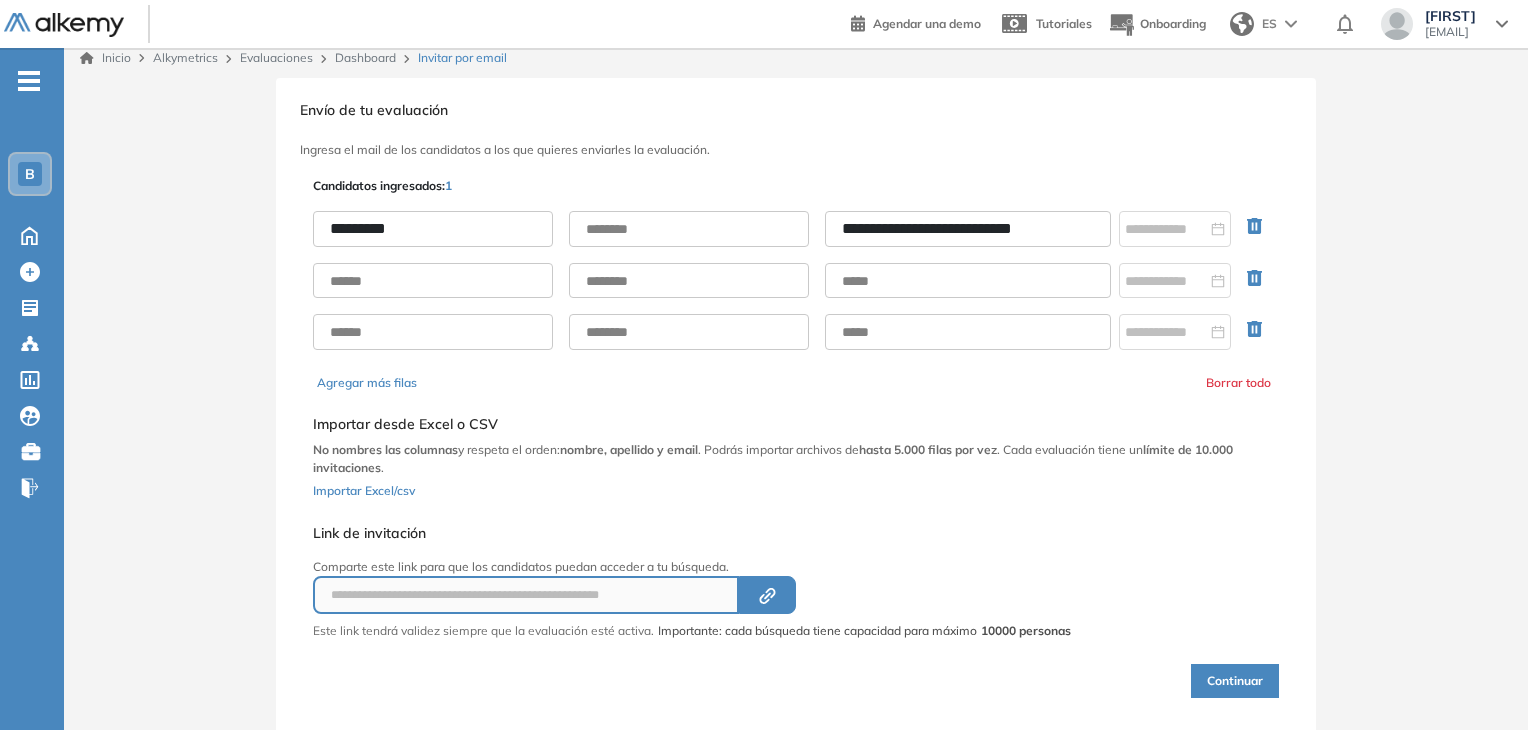 type on "*********" 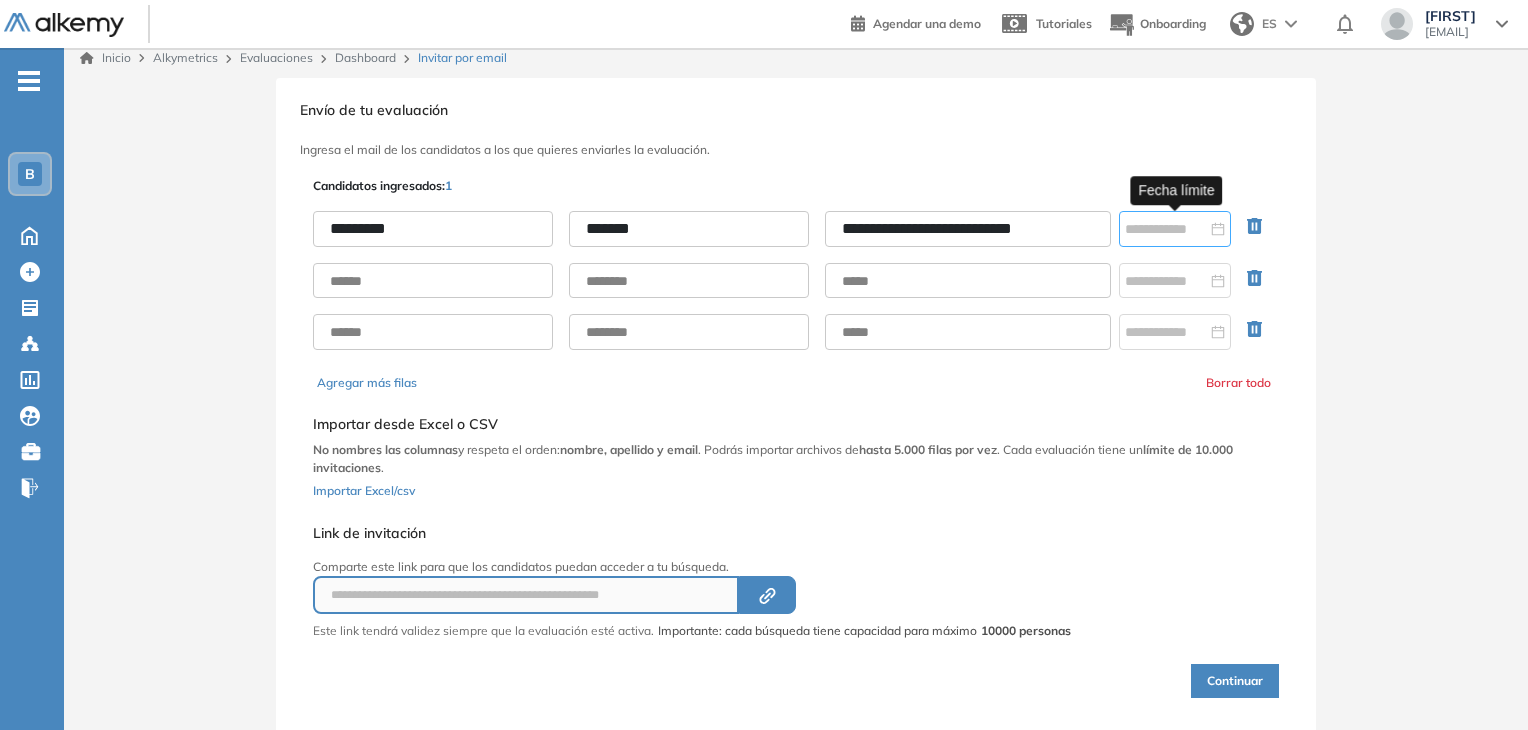 type on "*******" 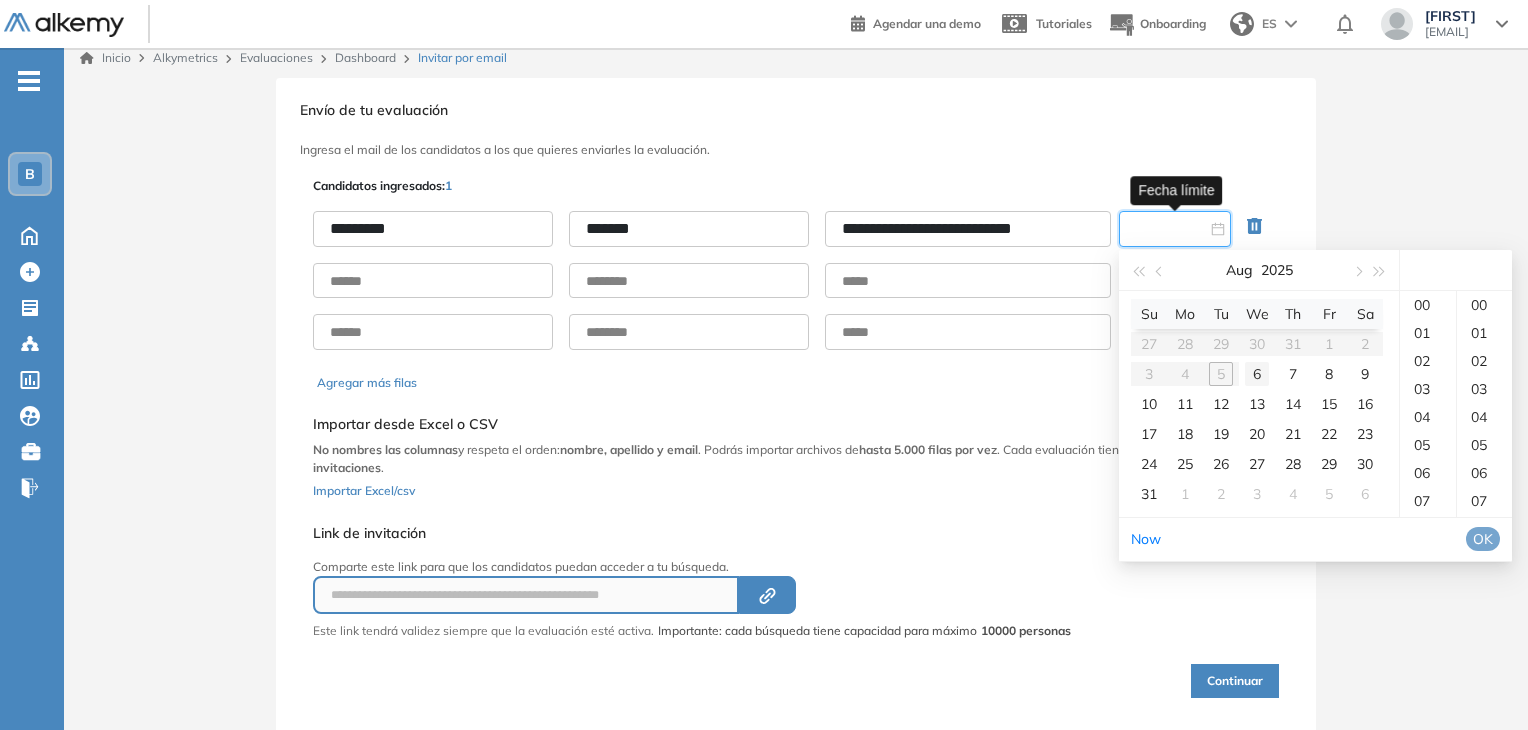 type on "**********" 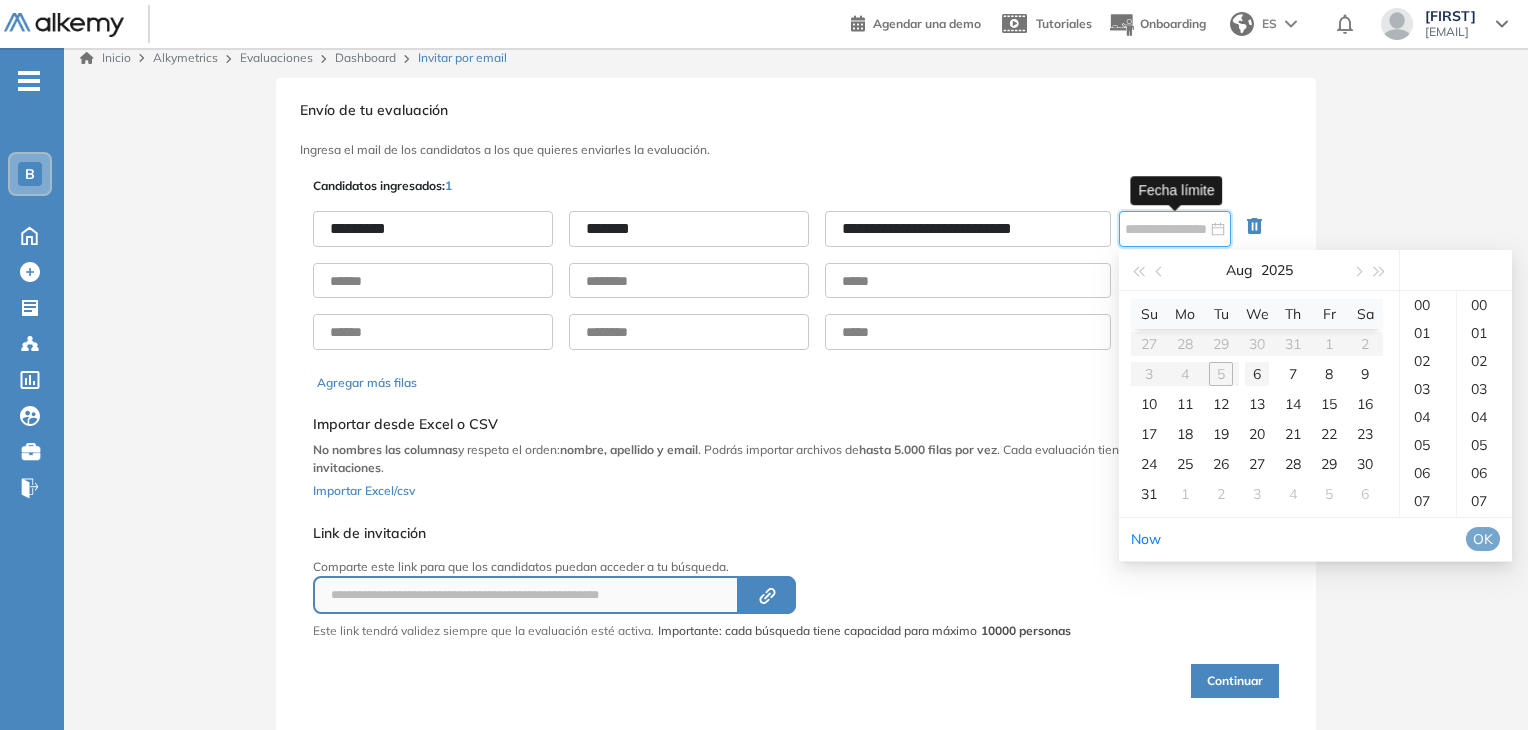 click on "6" at bounding box center (1257, 374) 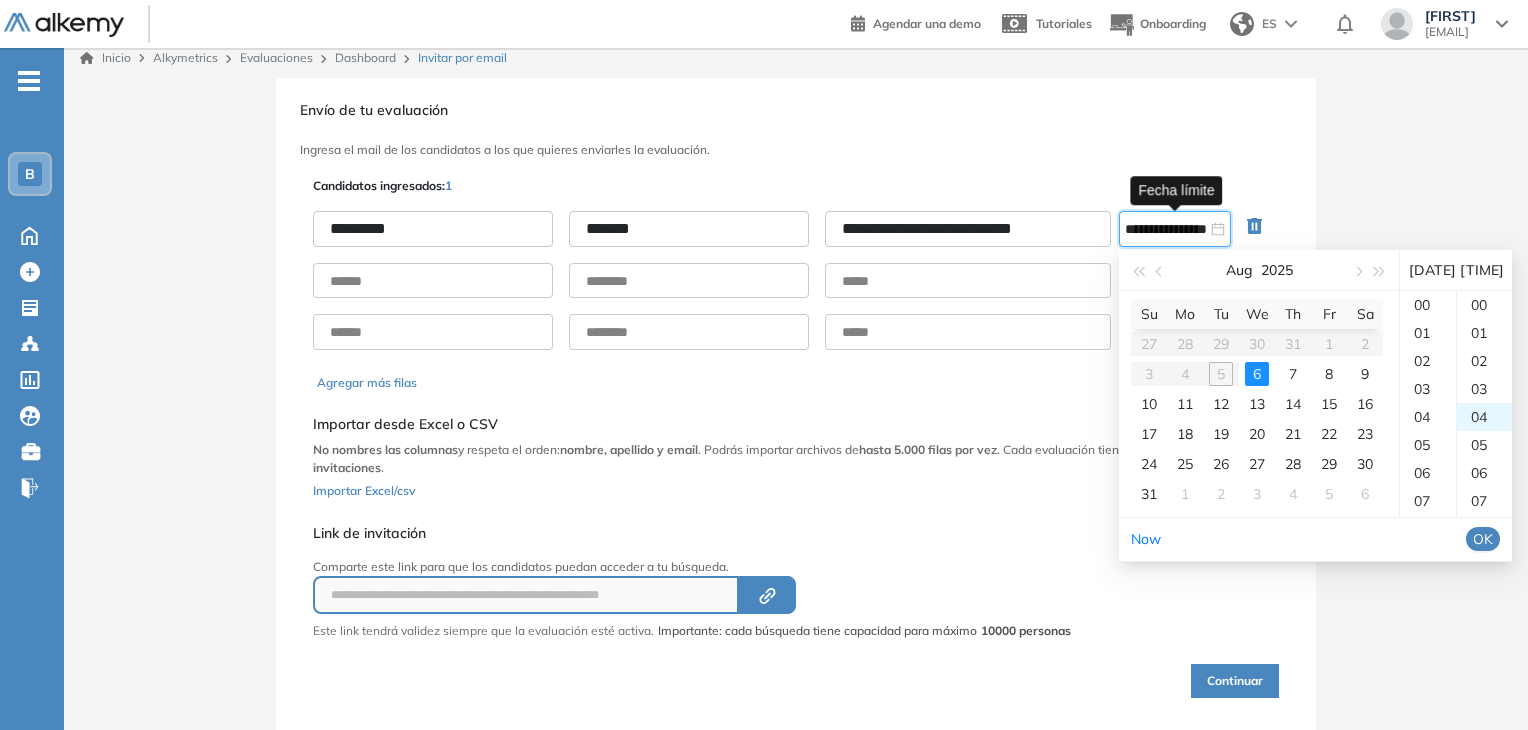 scroll, scrollTop: 280, scrollLeft: 0, axis: vertical 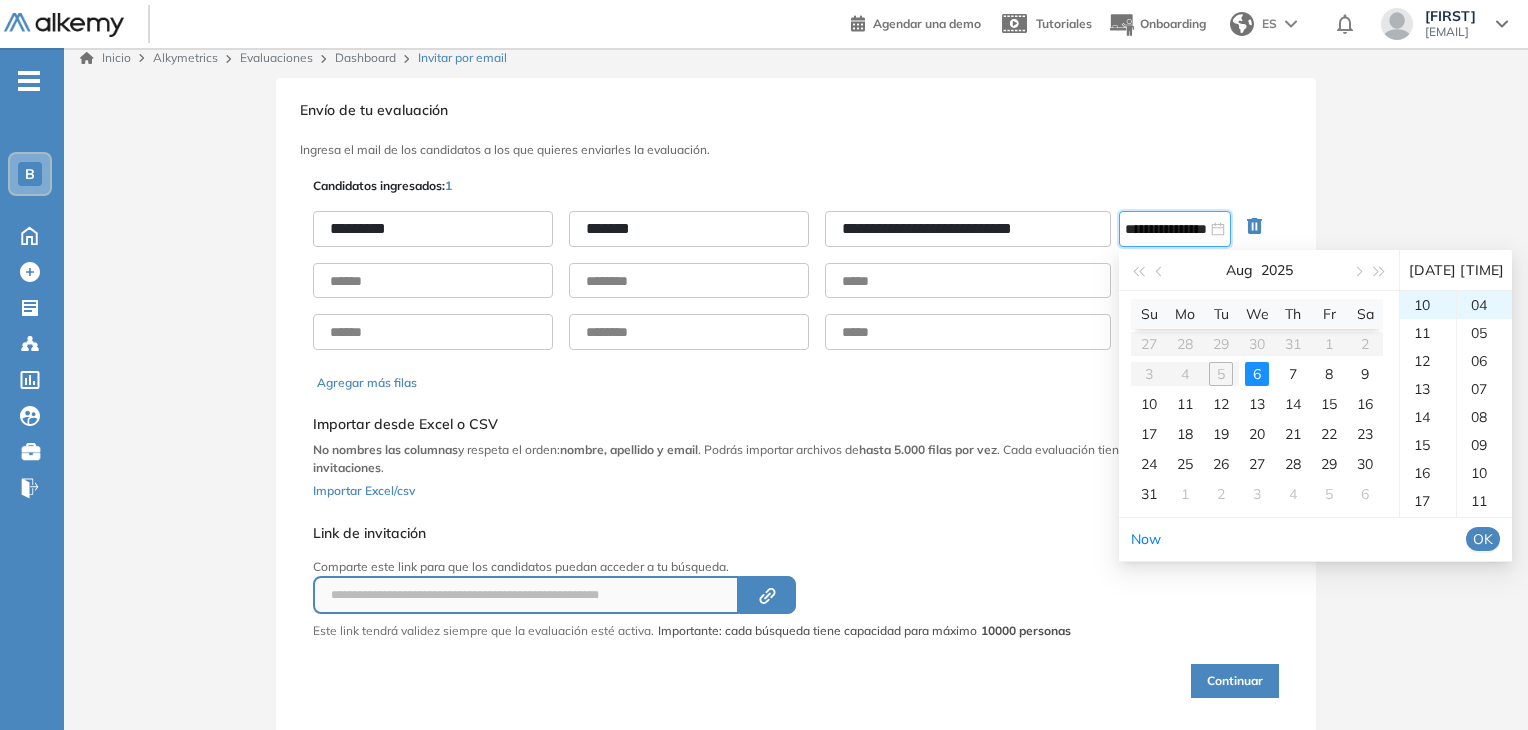 click 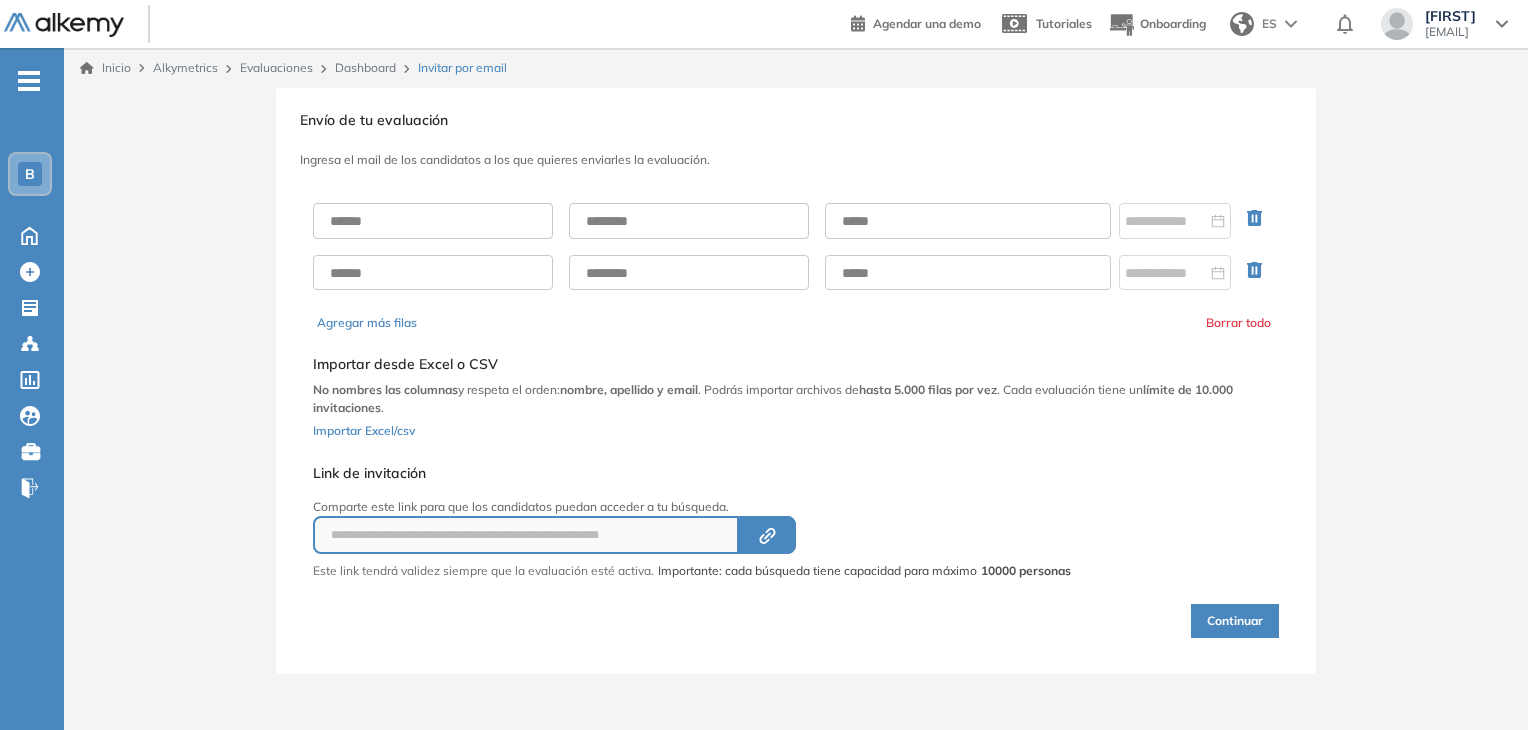 scroll, scrollTop: 0, scrollLeft: 0, axis: both 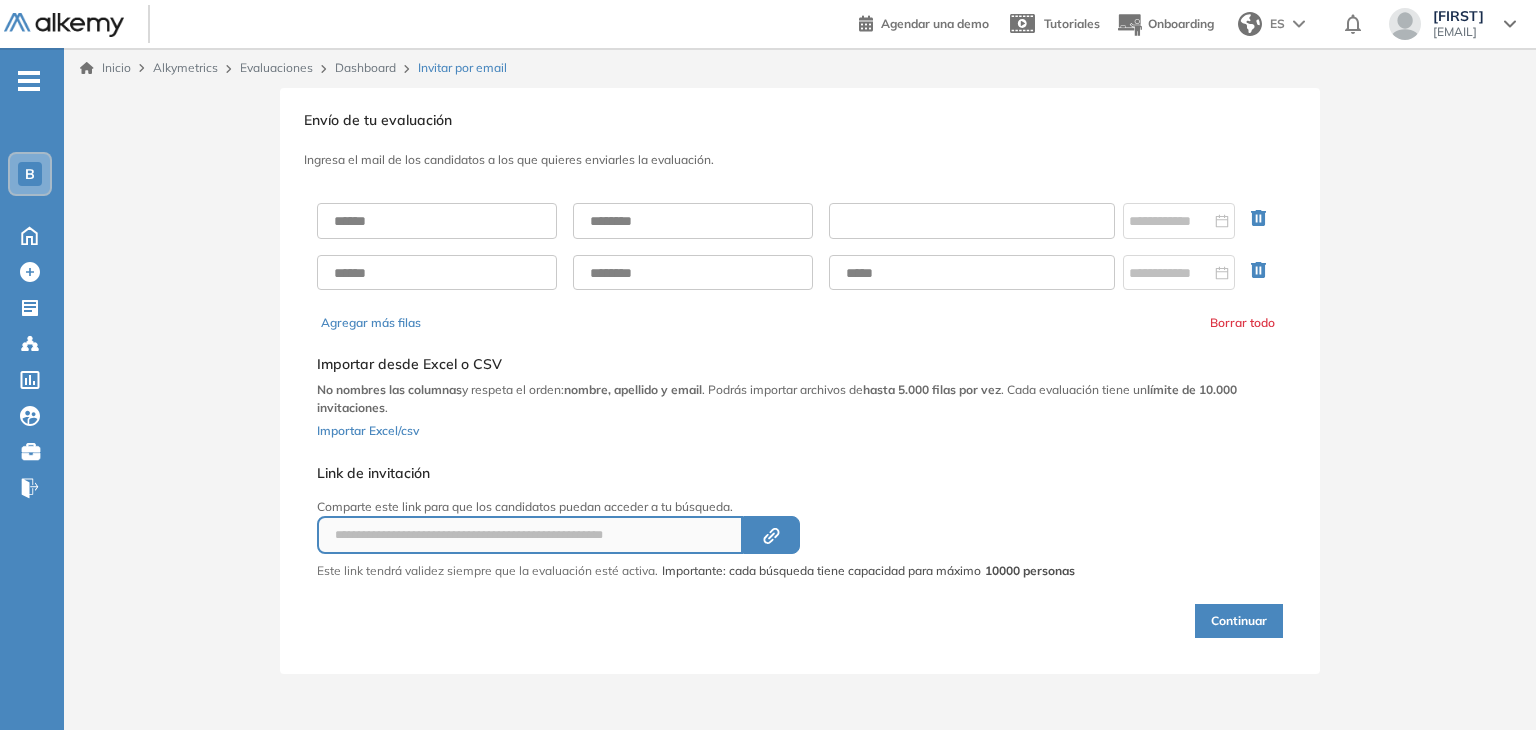 click at bounding box center (972, 221) 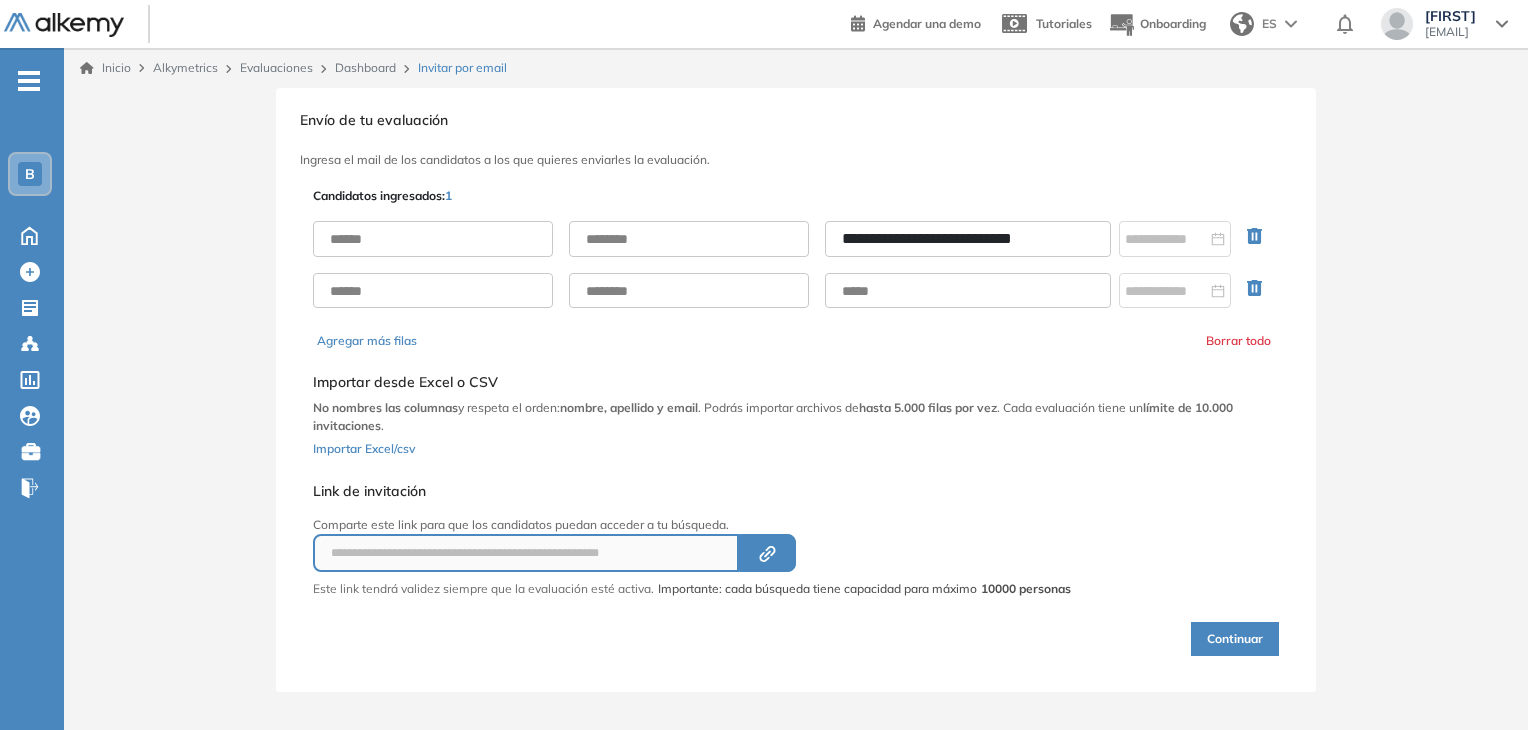 type on "**********" 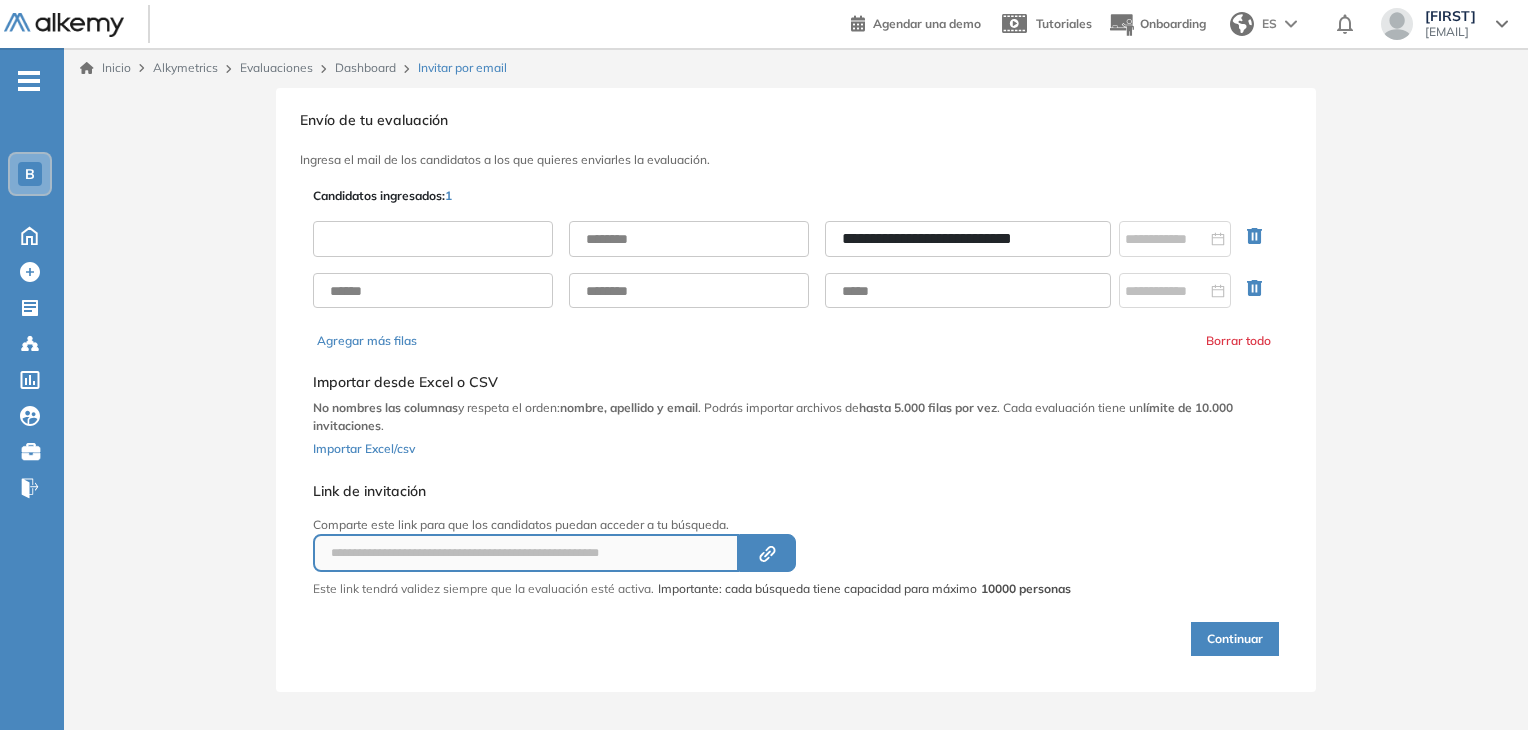 click at bounding box center [433, 239] 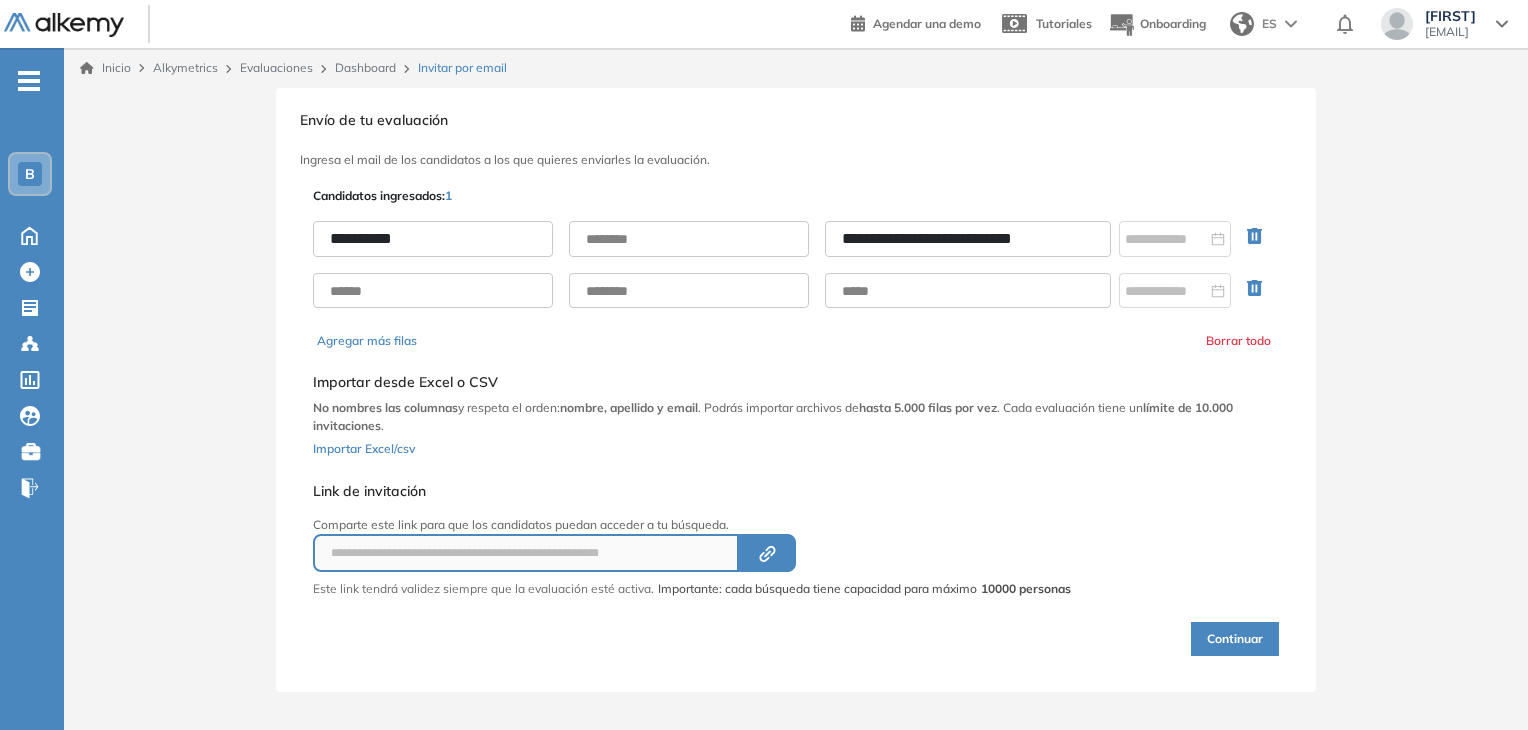 type on "*********" 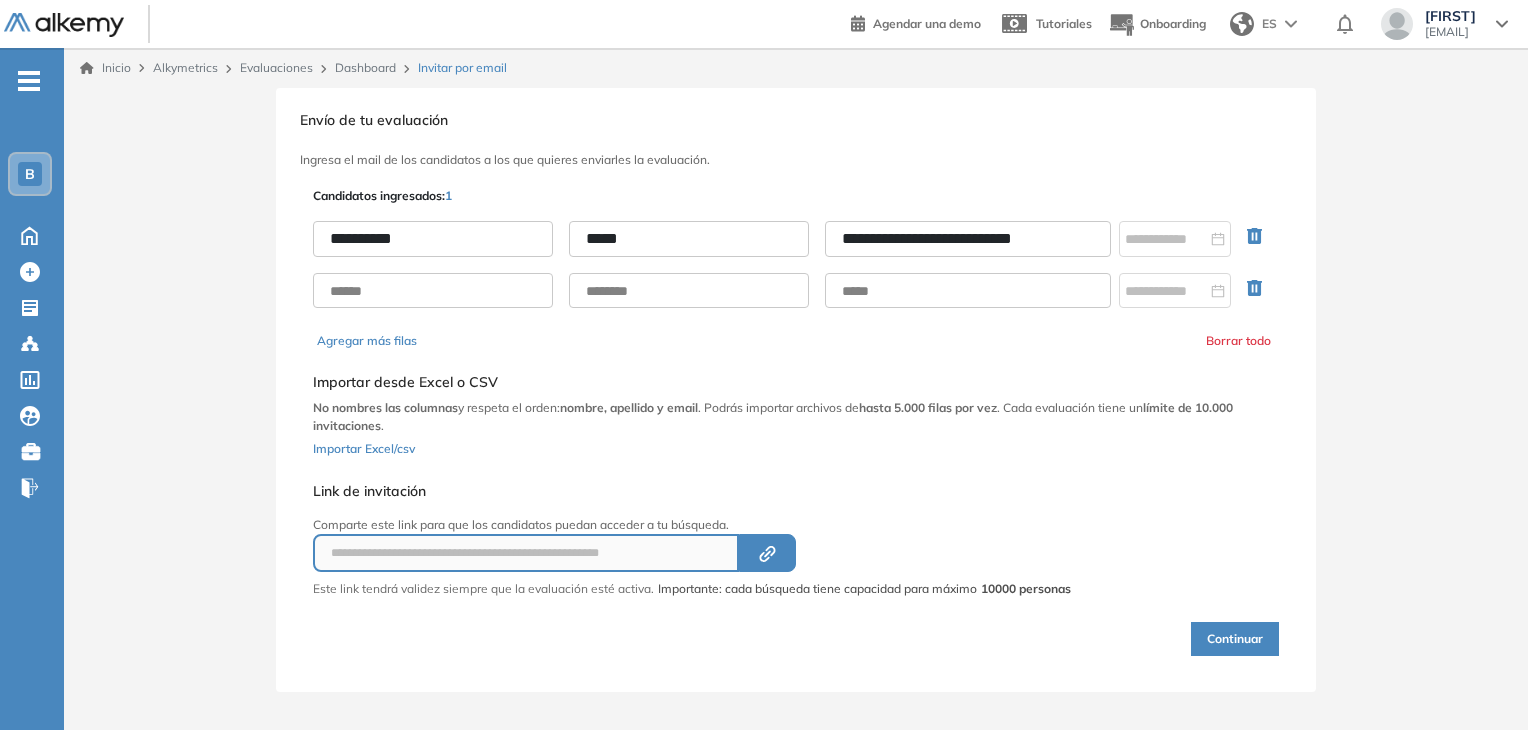 type on "*******" 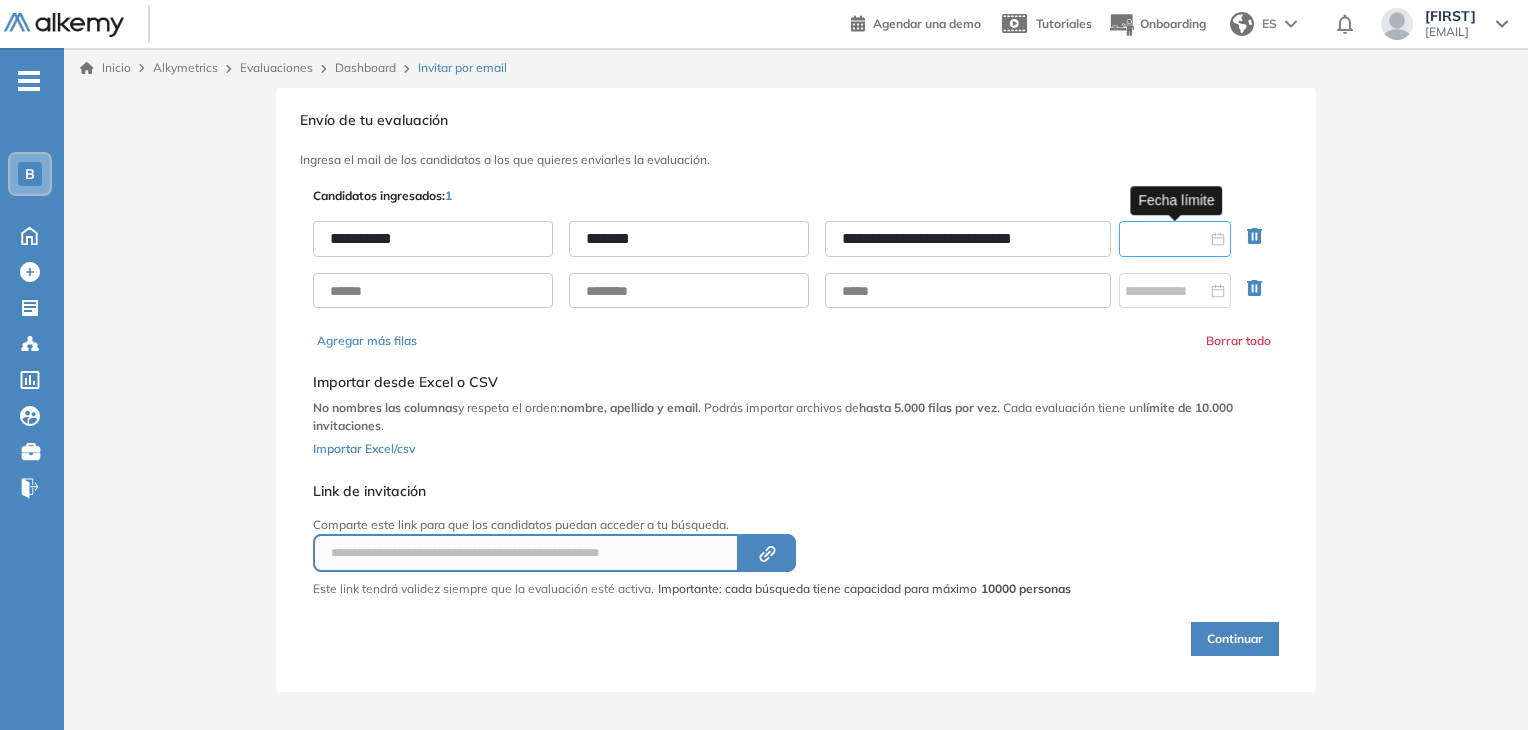 click at bounding box center [1166, 239] 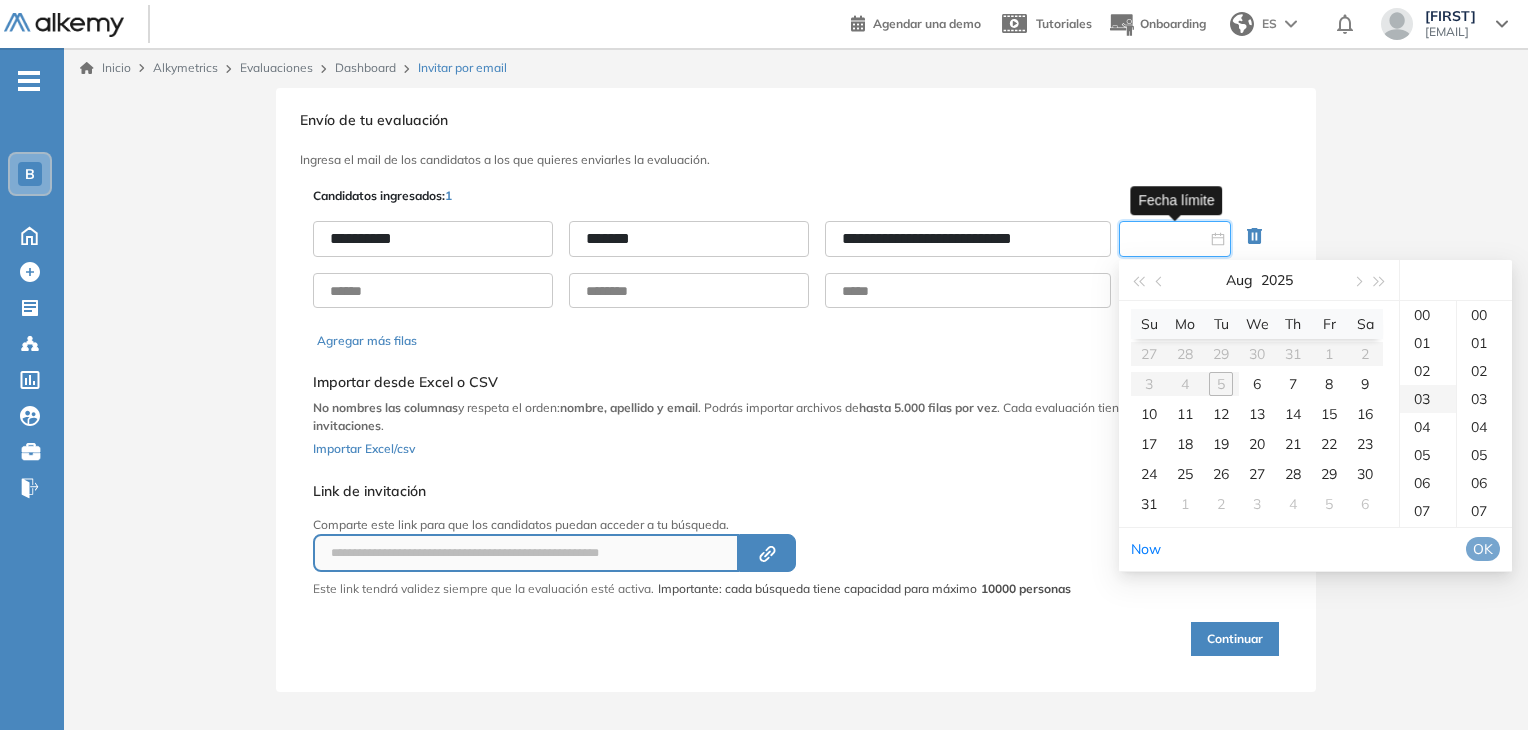 type on "**********" 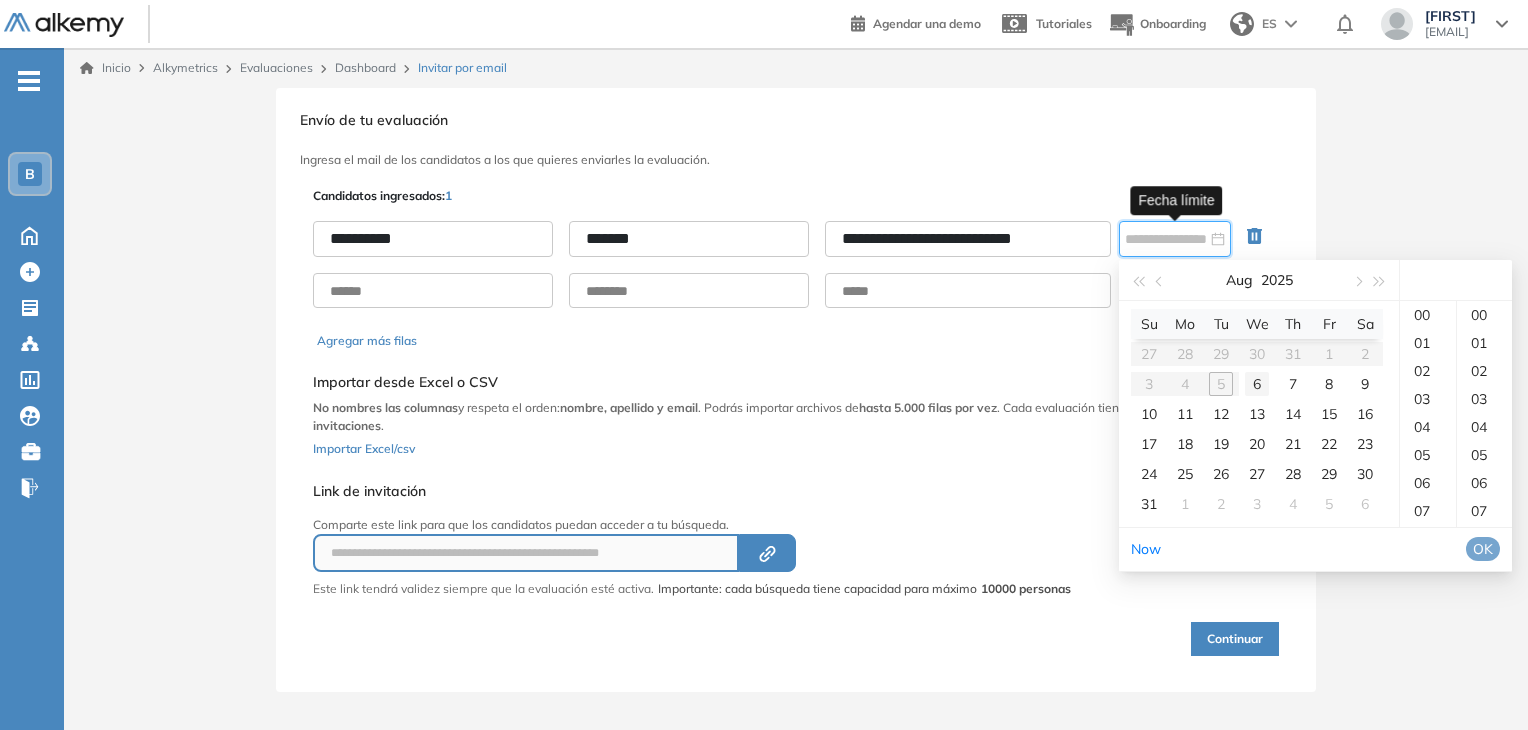 type on "**********" 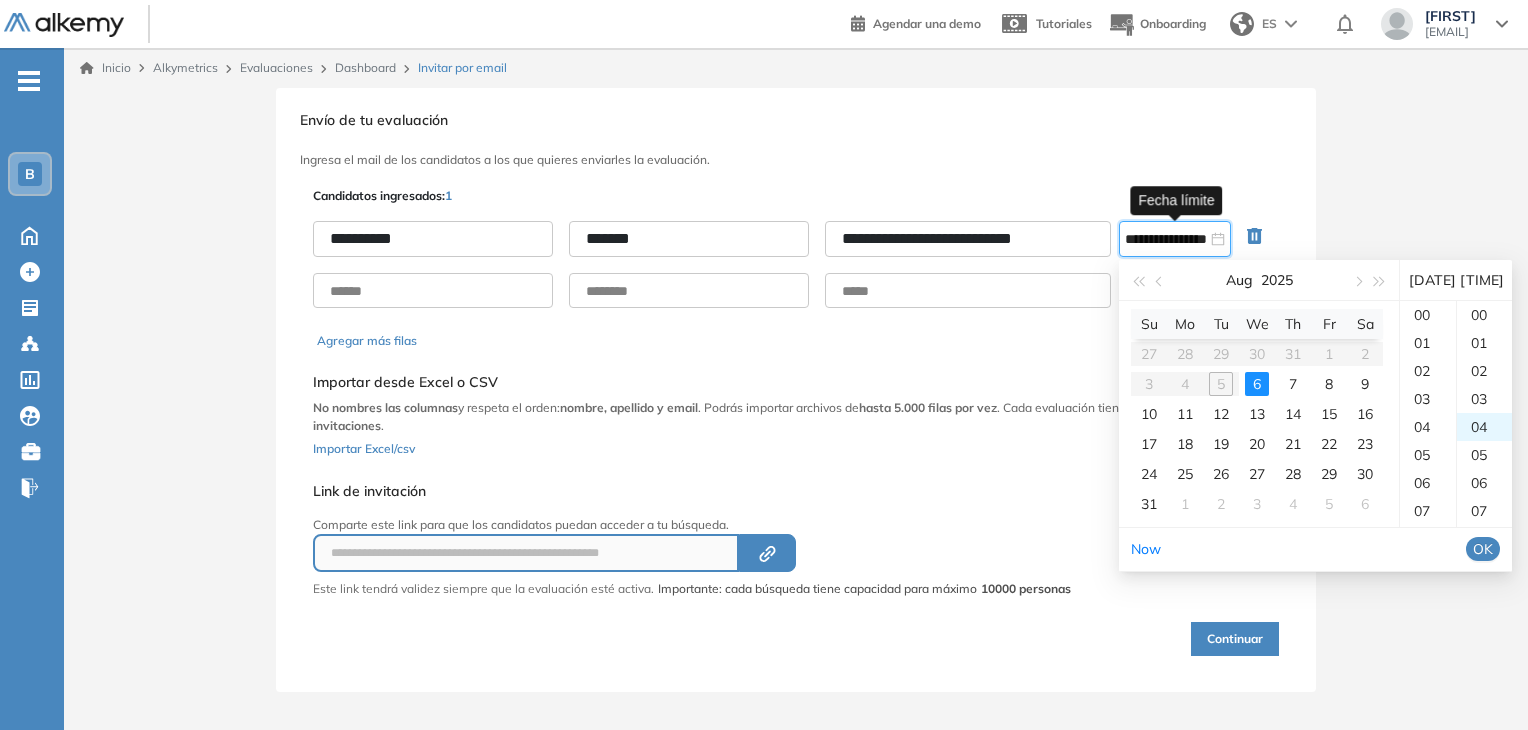 scroll, scrollTop: 280, scrollLeft: 0, axis: vertical 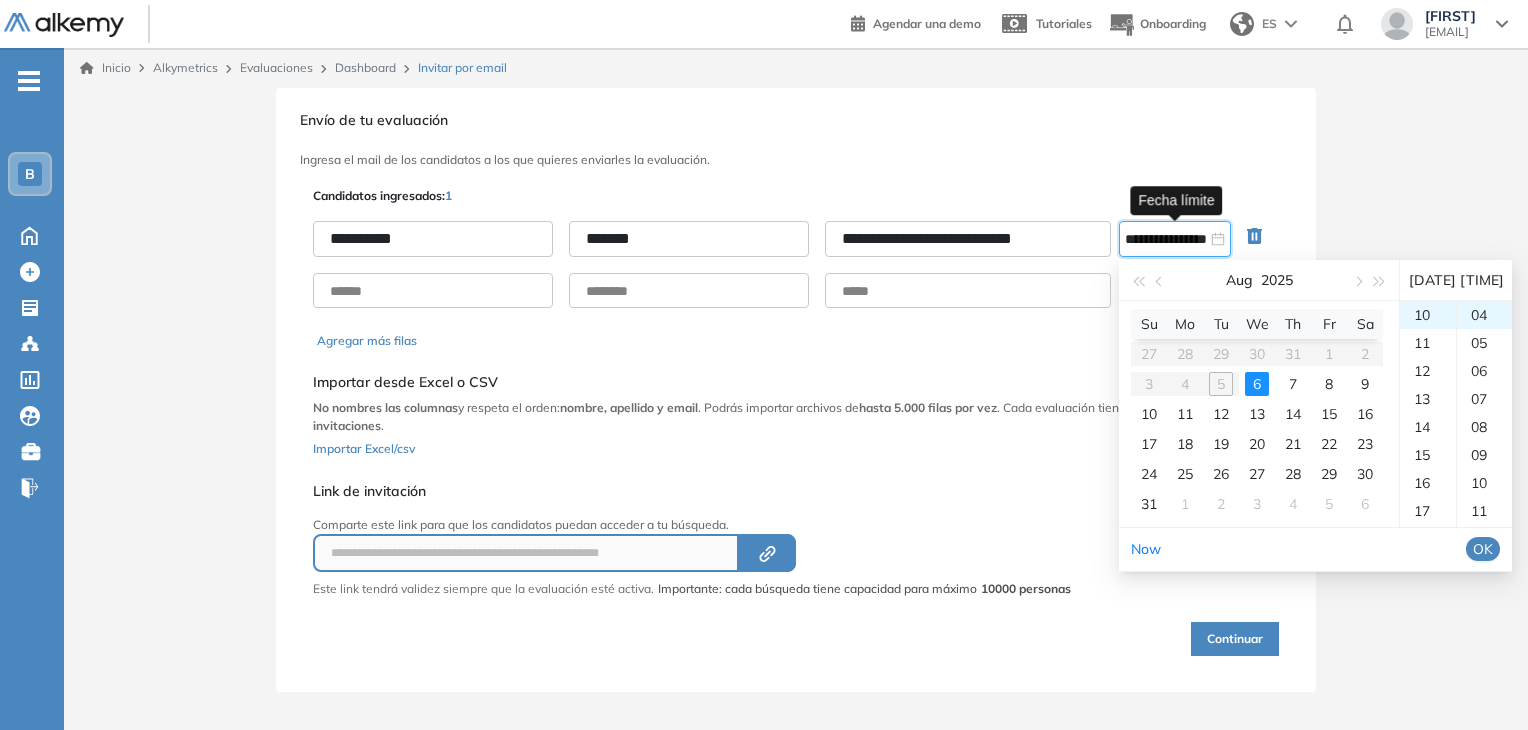 click on "OK" at bounding box center [1483, 549] 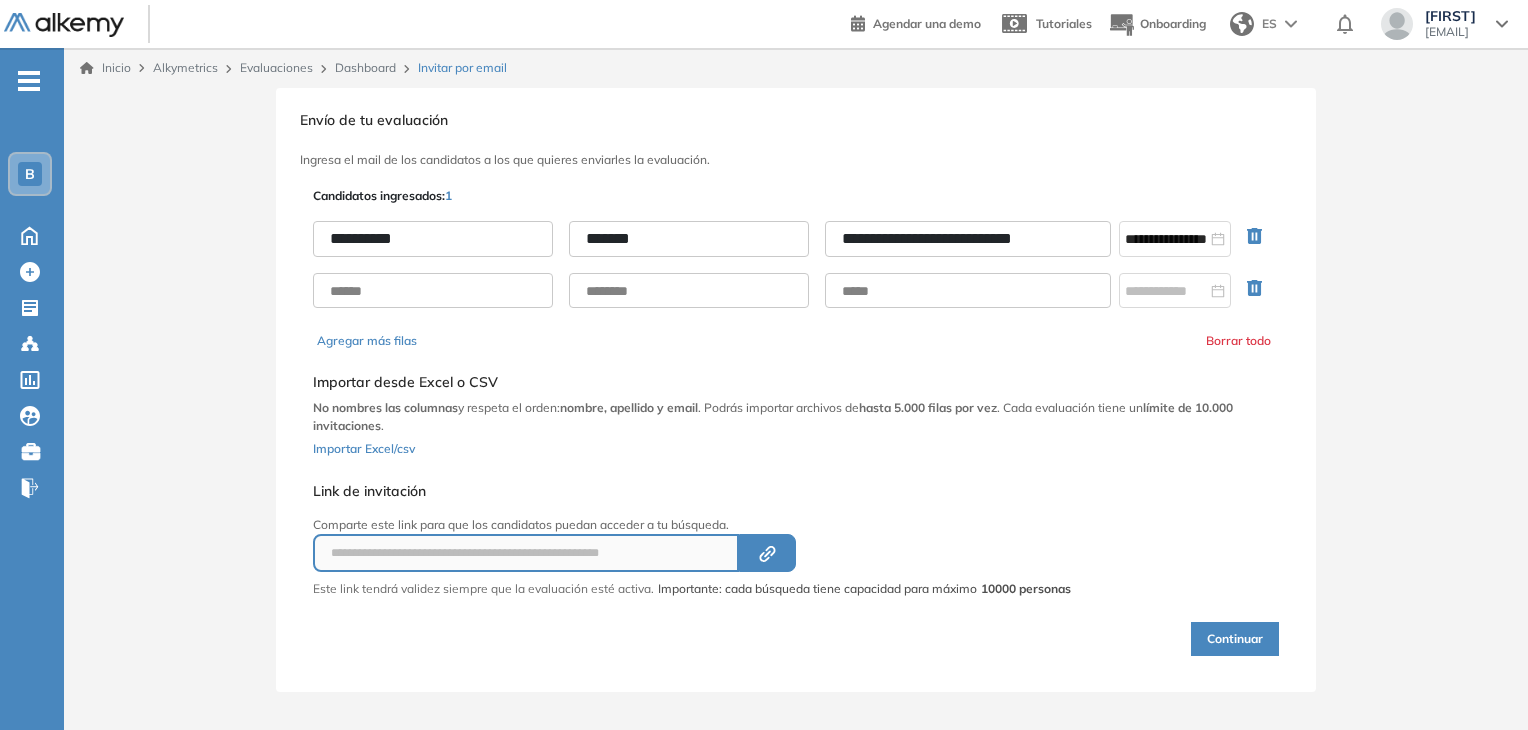 click on "Continuar" at bounding box center [1235, 639] 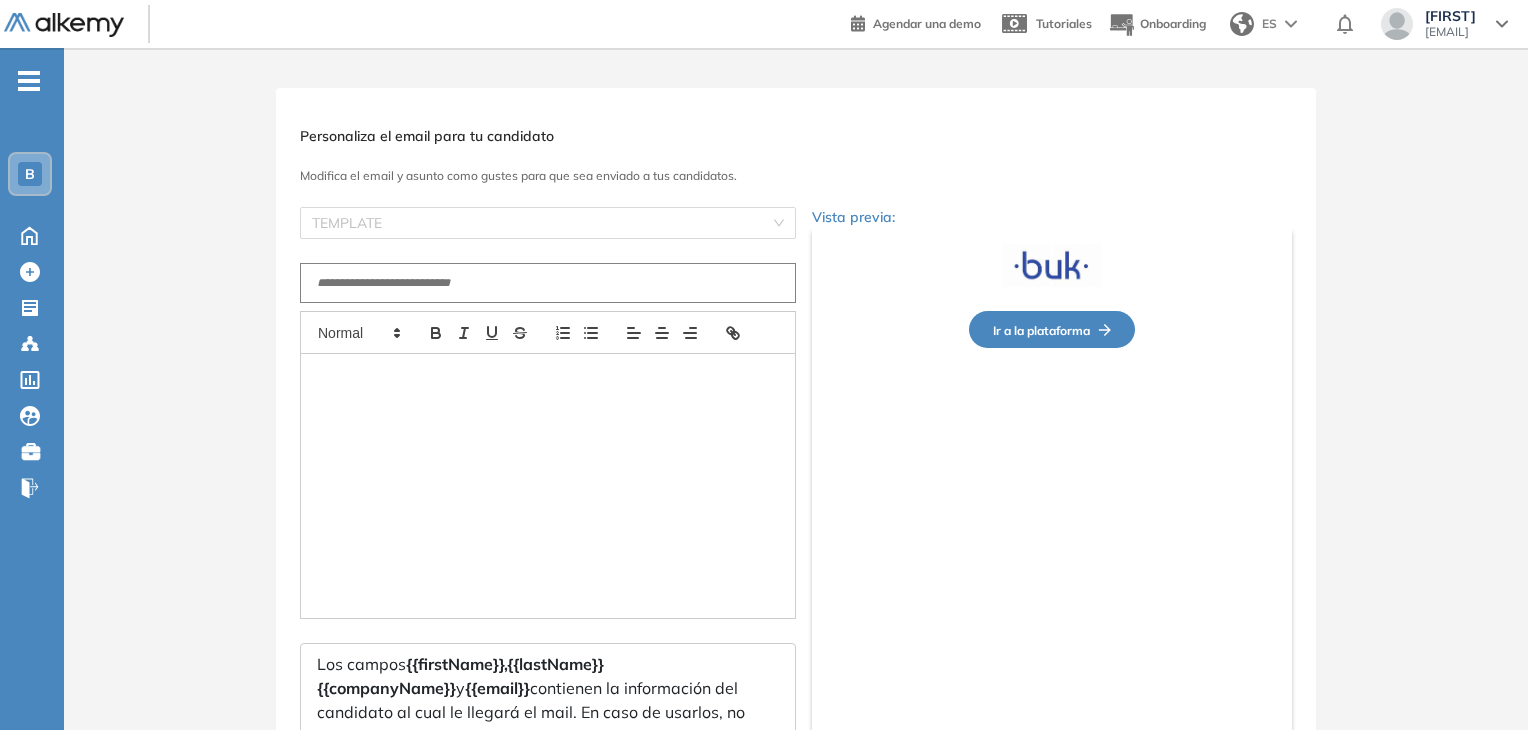type on "**********" 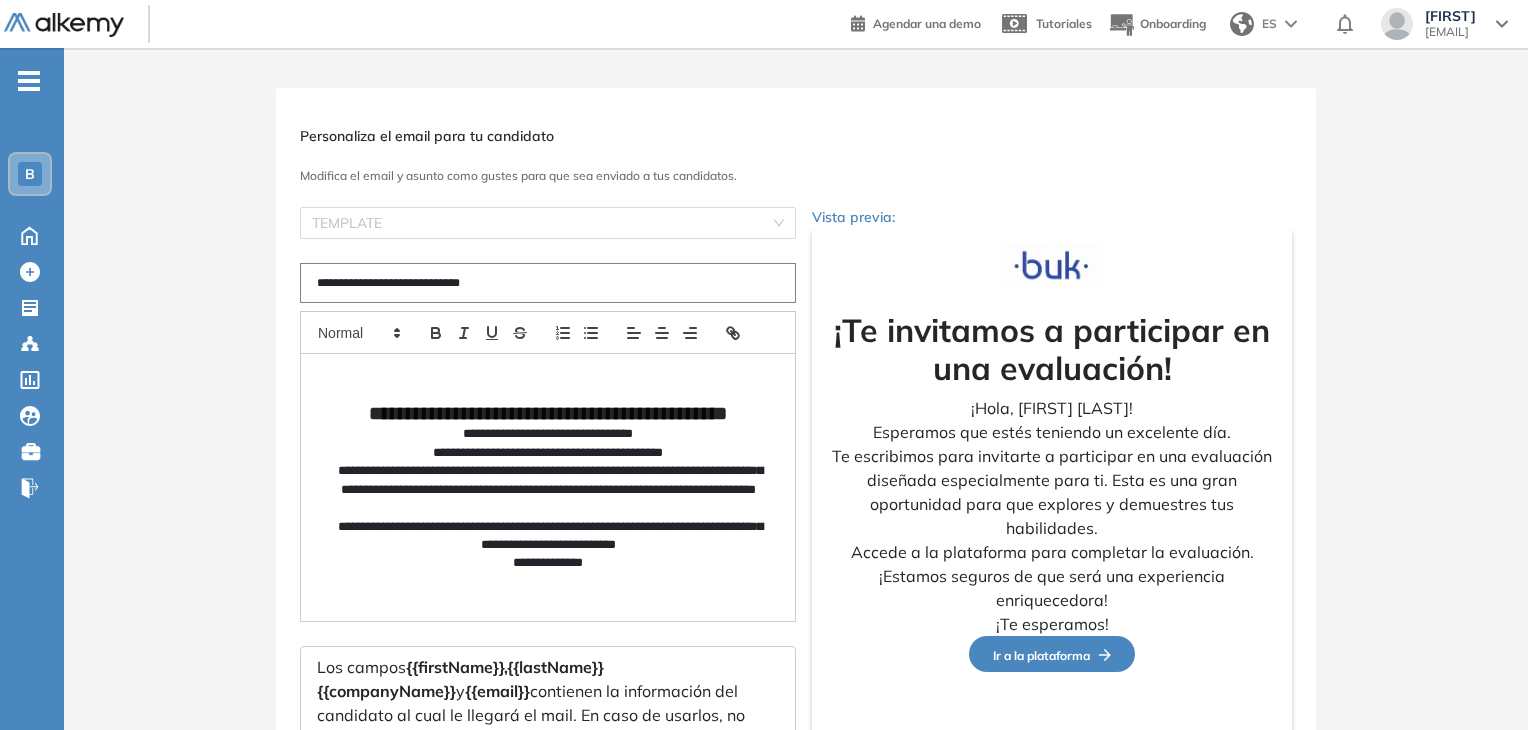 scroll, scrollTop: 172, scrollLeft: 0, axis: vertical 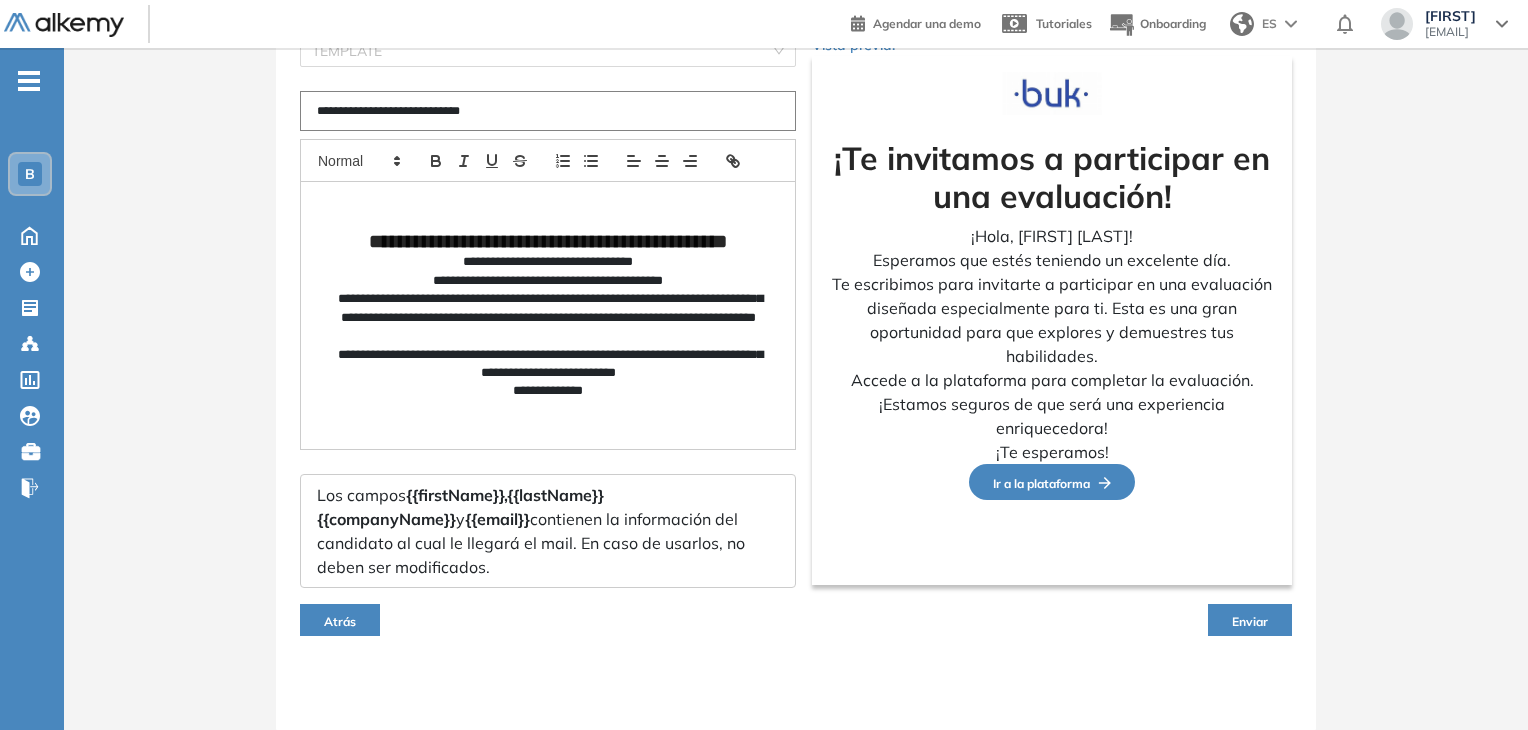 click on "Enviar" at bounding box center (1250, 621) 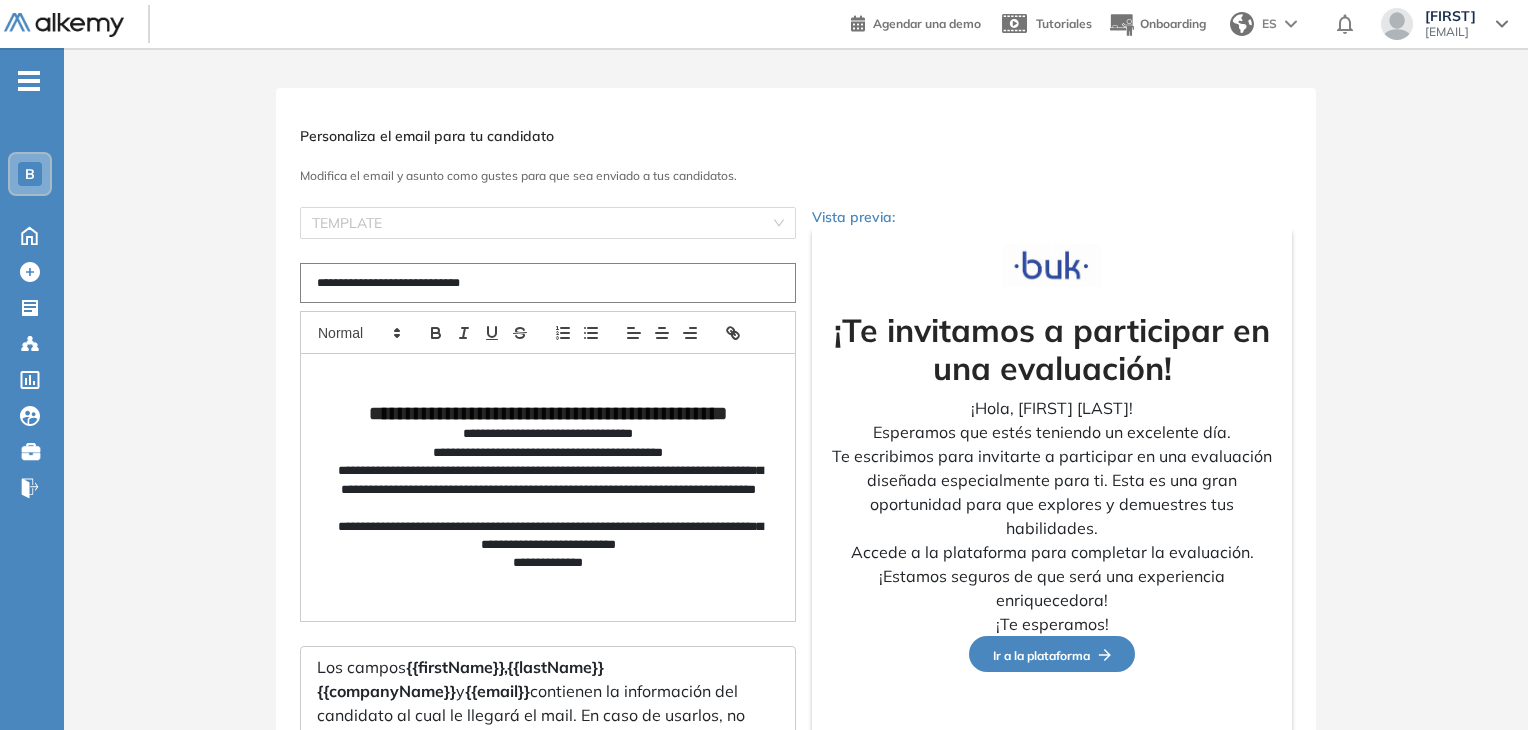 scroll, scrollTop: 172, scrollLeft: 0, axis: vertical 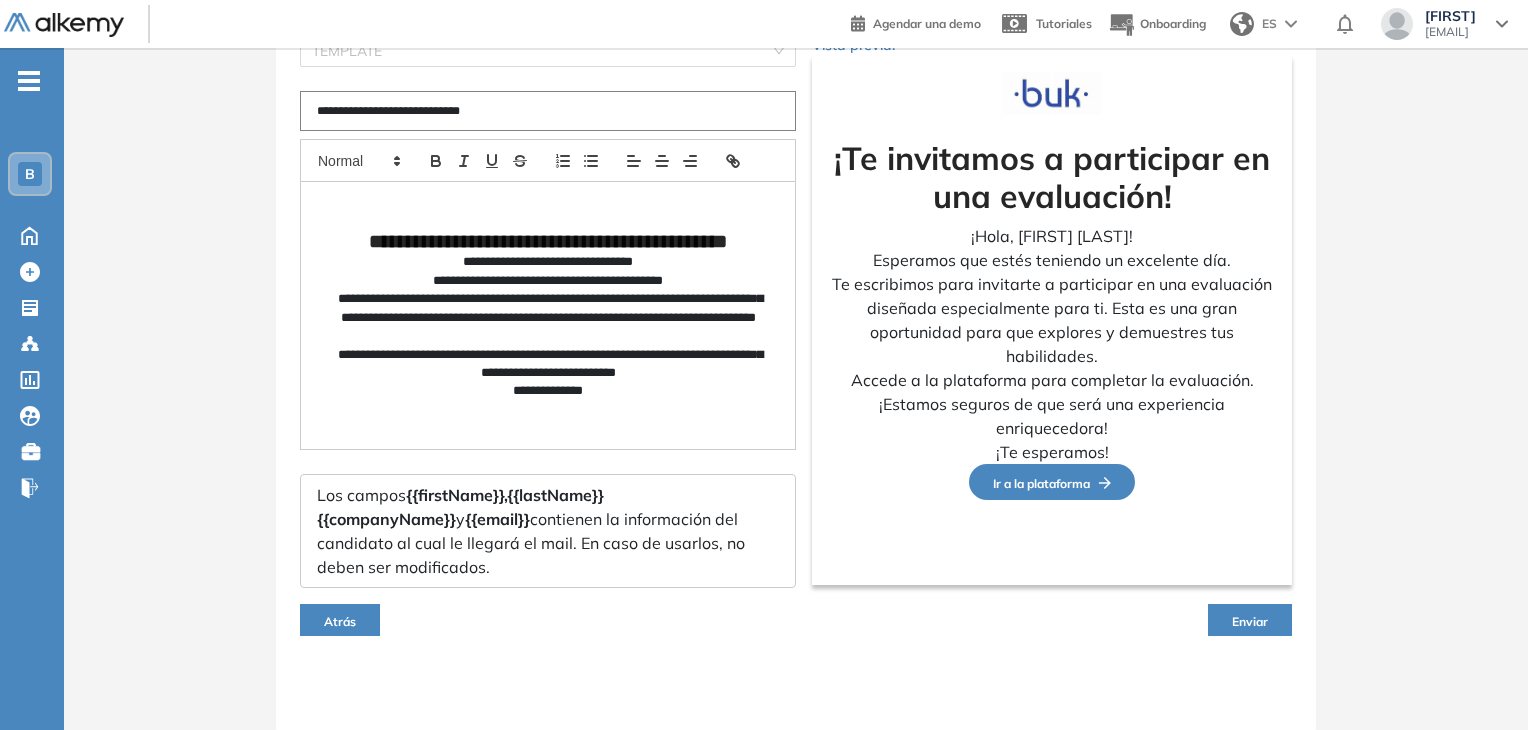 click on "Enviar" at bounding box center (1250, 620) 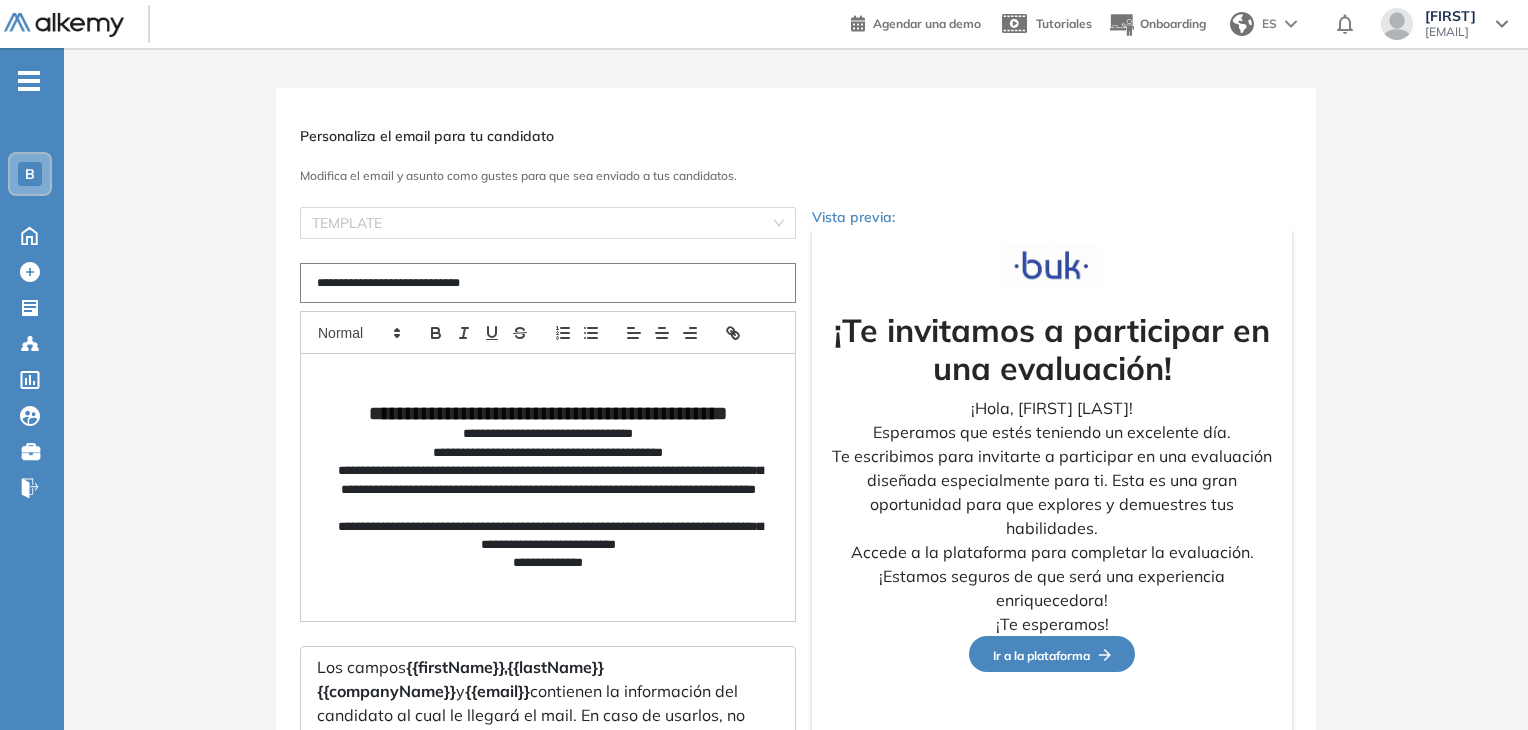scroll, scrollTop: 172, scrollLeft: 0, axis: vertical 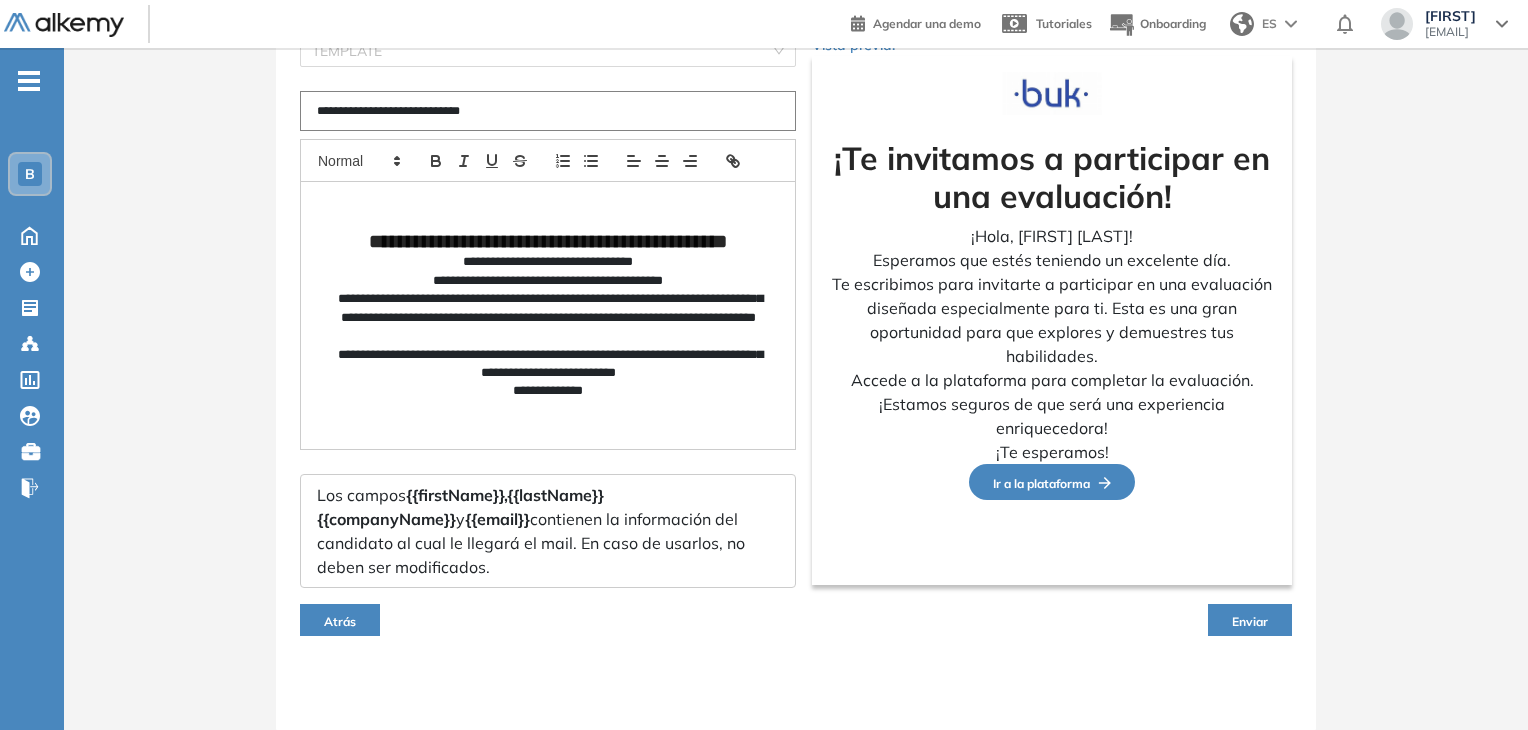 click on "Enviar" at bounding box center (1250, 621) 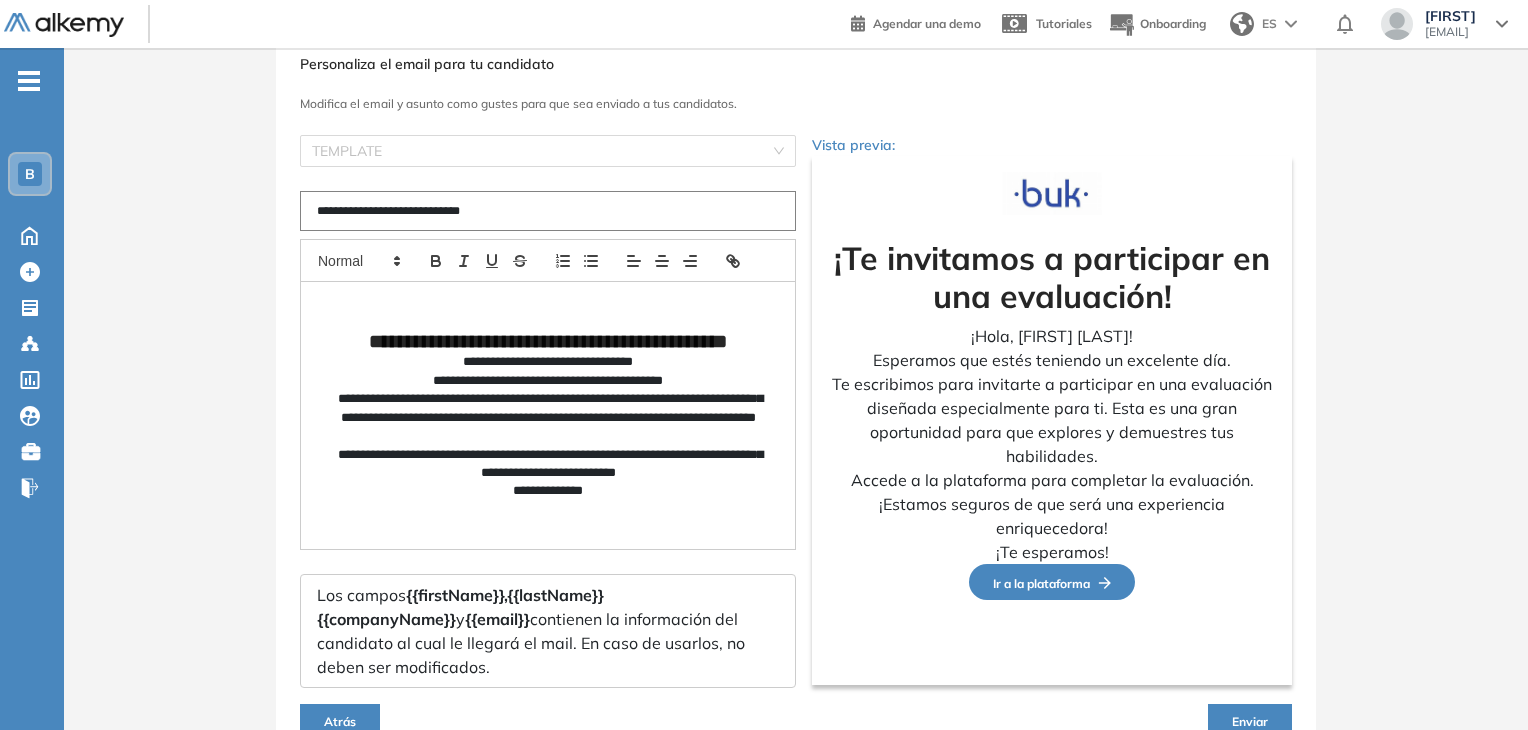 scroll, scrollTop: 172, scrollLeft: 0, axis: vertical 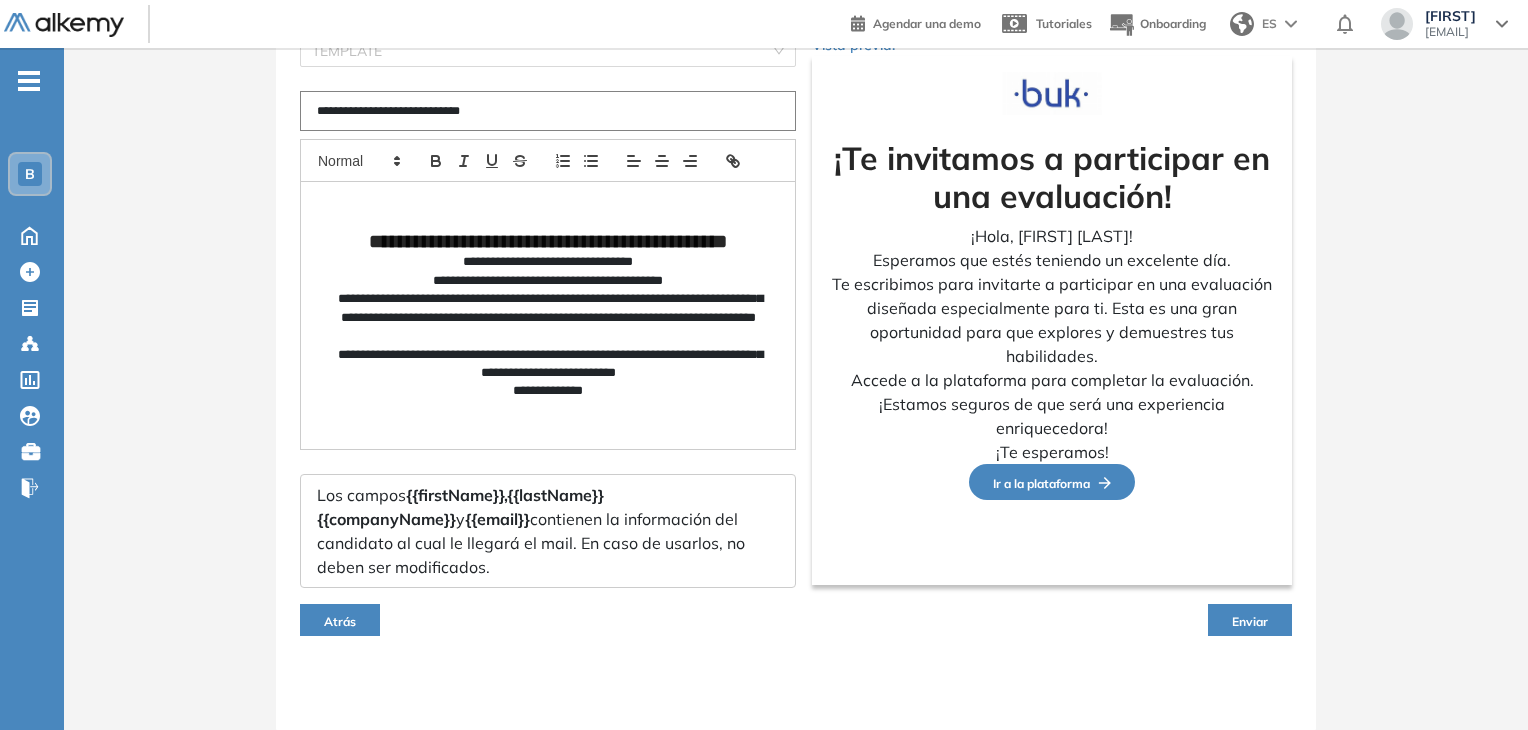 click on "Enviar" at bounding box center (1250, 620) 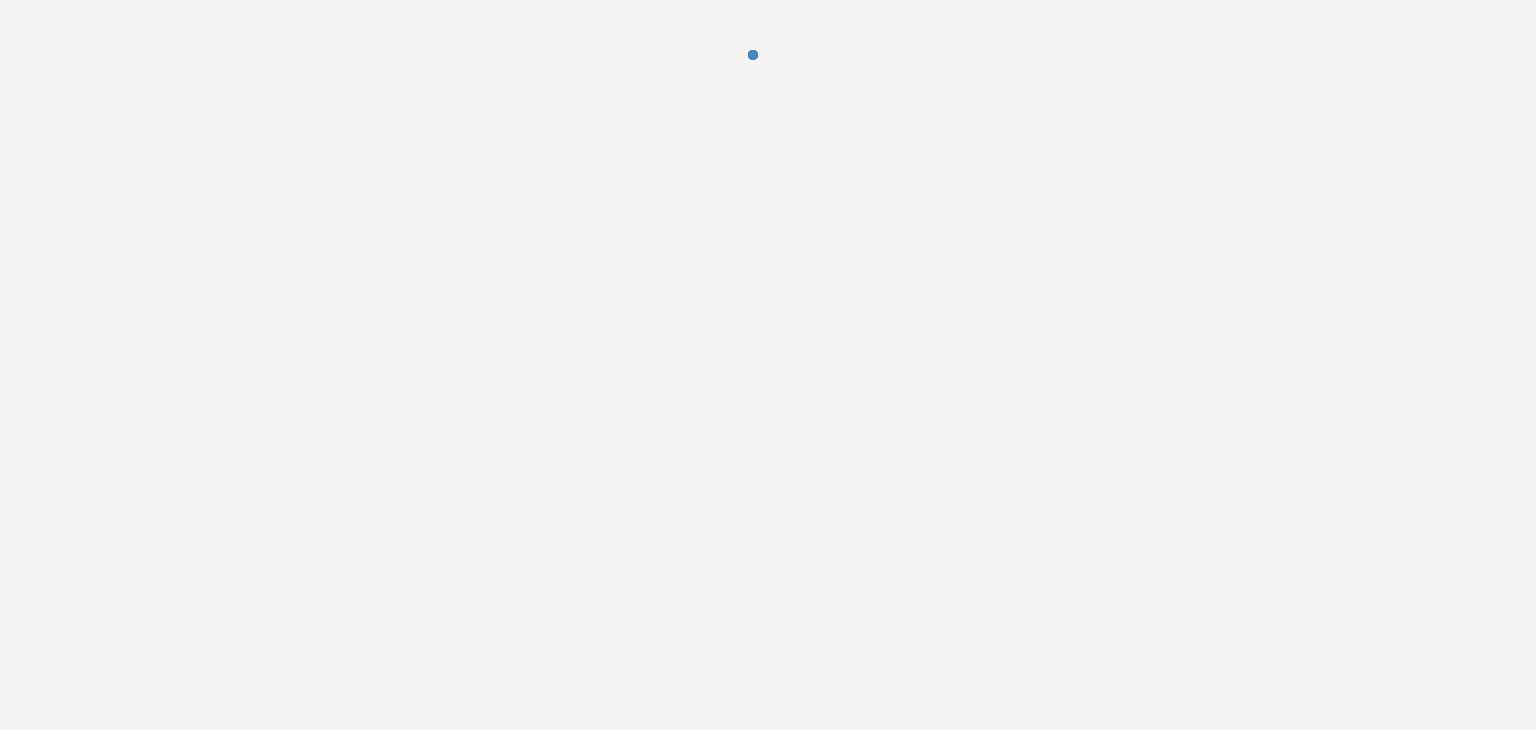 scroll, scrollTop: 0, scrollLeft: 0, axis: both 